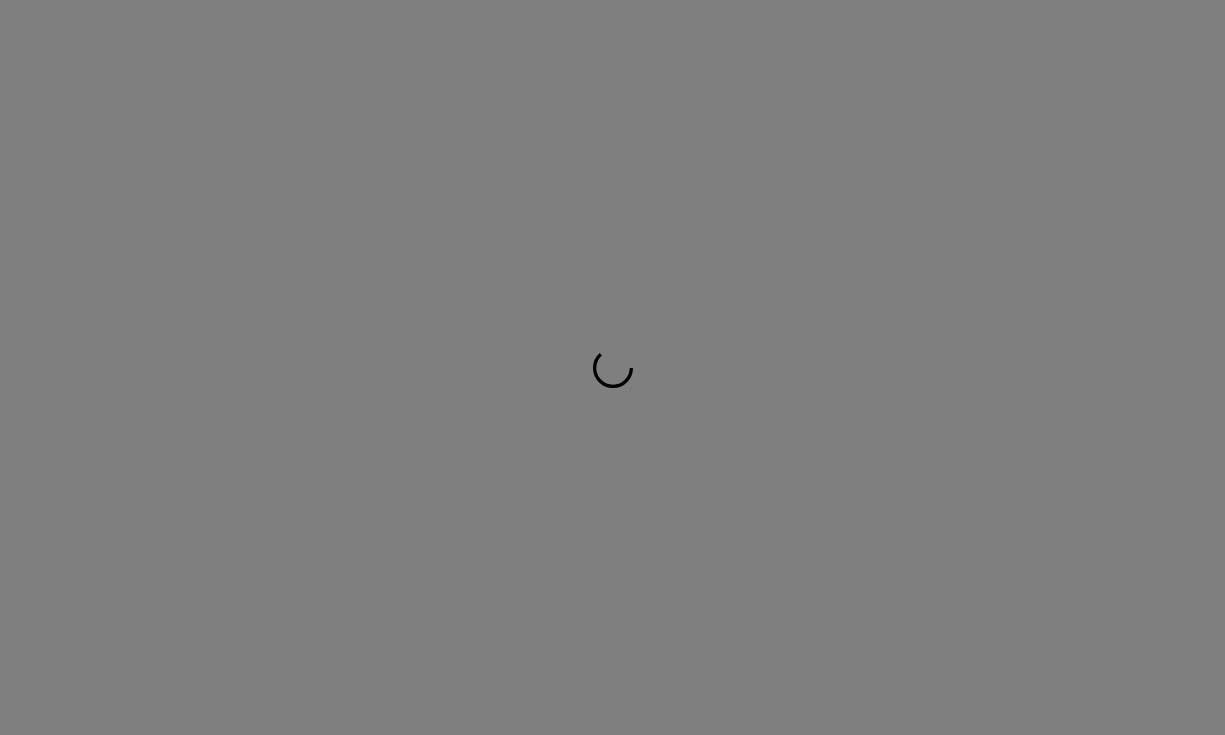 scroll, scrollTop: 0, scrollLeft: 0, axis: both 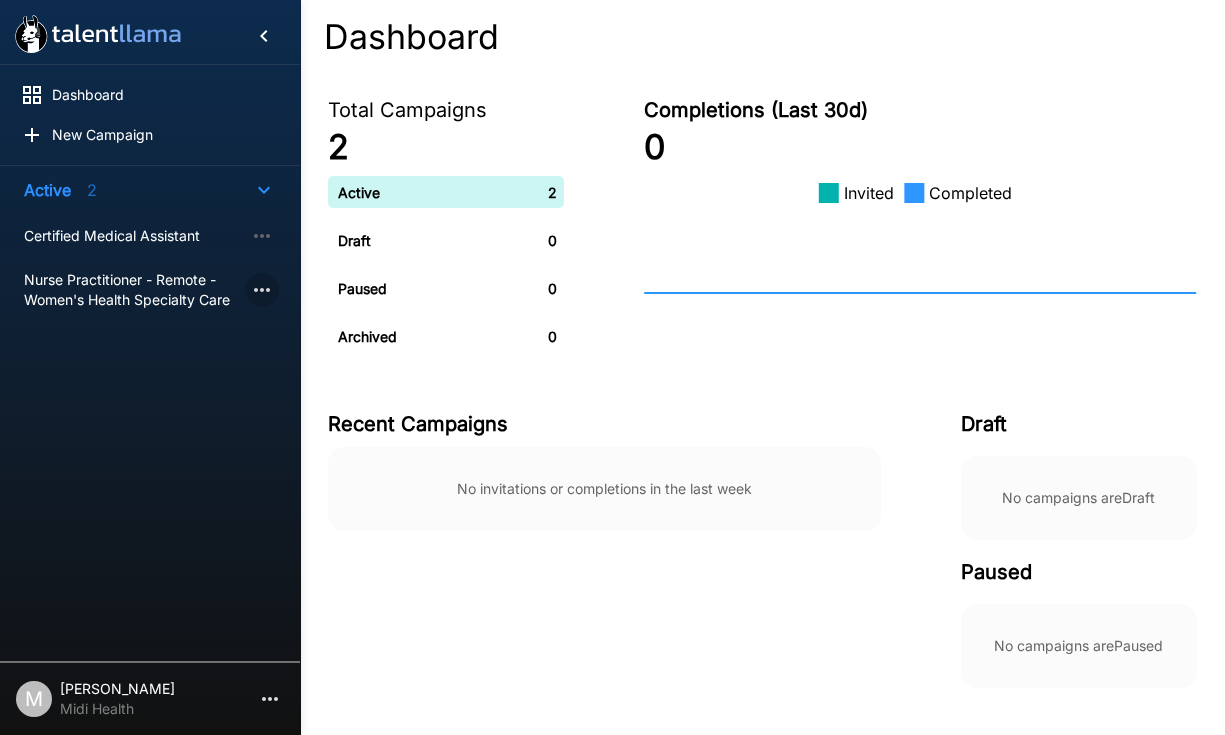 click 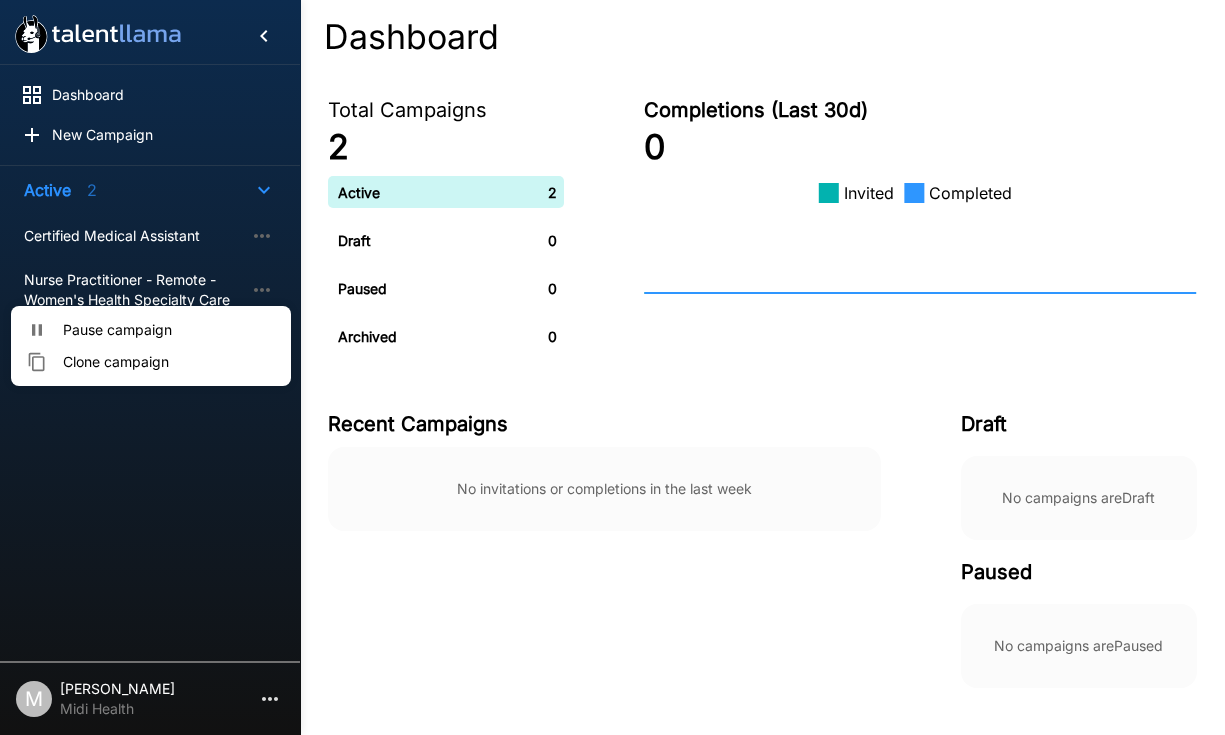 click at bounding box center (612, 367) 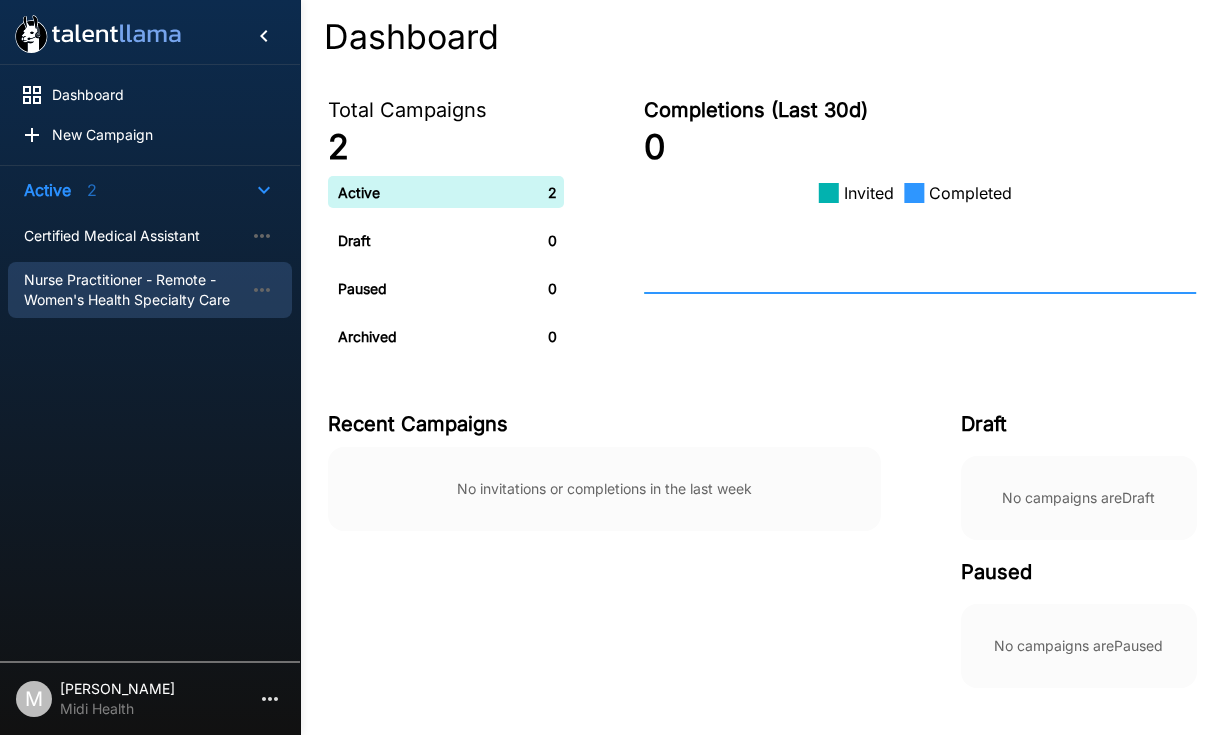 click on "Nurse Practitioner - Remote - Women's Health Specialty Care" at bounding box center (134, 290) 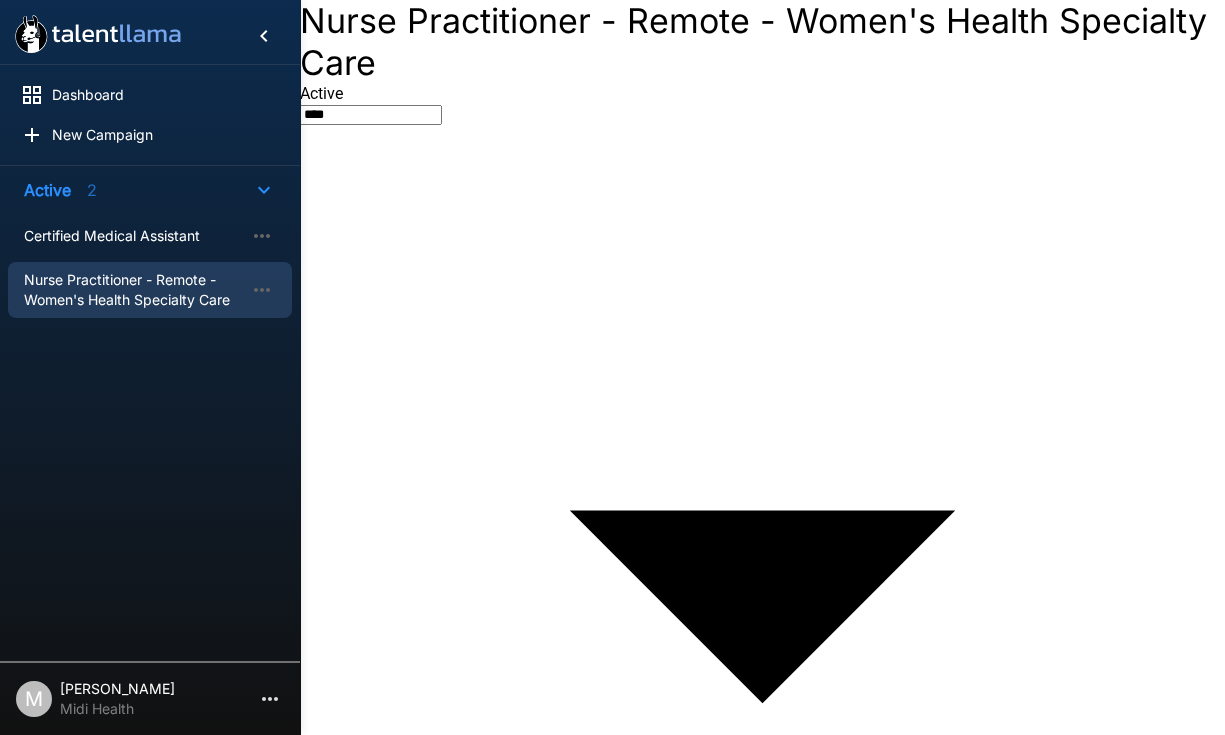 click on "Dashboard New Campaign Active 2 Certified Medical Assistant Nurse Practitioner - Remote - Women's Health Specialty Care M [PERSON_NAME] Midi Health Nurse Practitioner - Remote - Women's Health Specialty Care Active **** Updated [DATE] - 2:45 PM Results Applicants Interview Automation Experience Analytics Applicants 7 Applicants 7 Invitations Sent 0 Interviews Started 0 Interviews Completed 0 Completions (Last 7d) 0 No interviews completed Completions (Last 30d) 0 No interviews completed Applicant Ratings 0 No recent ratings No Results Yet Come back when applicants have completed interviews Updated [DATE] - 2:45 PM" at bounding box center [612, 367] 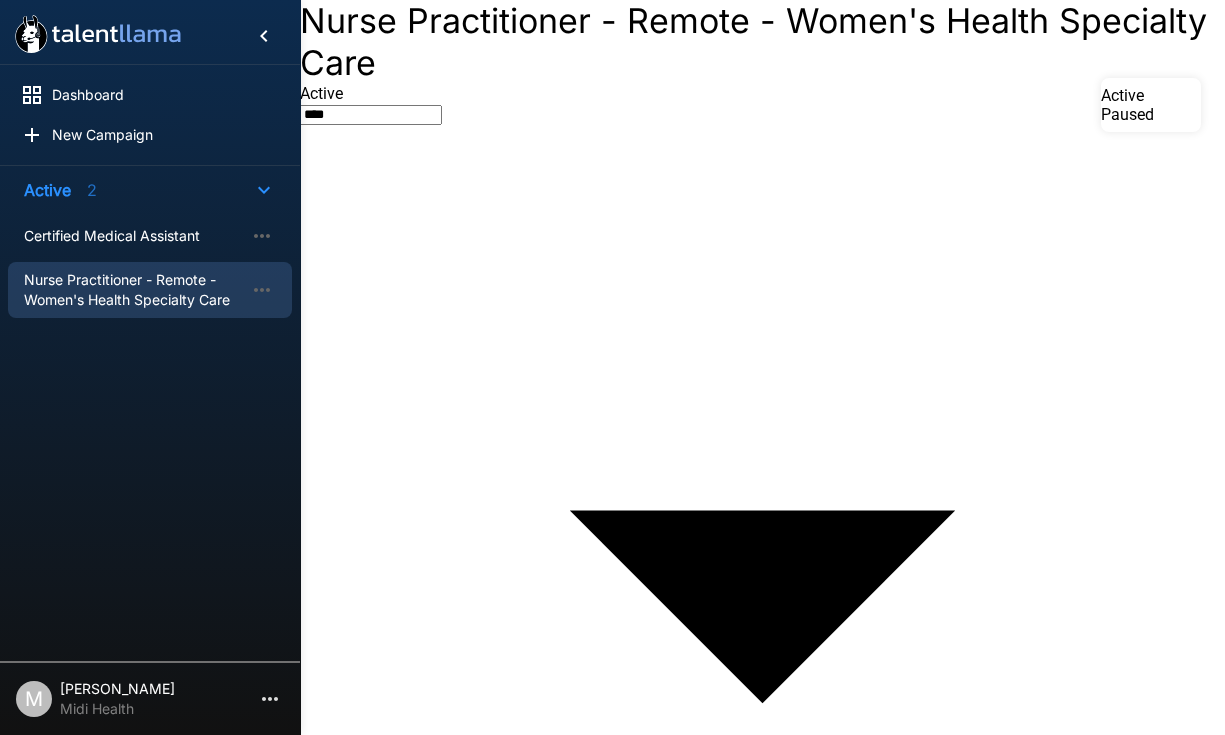 click at bounding box center [612, 367] 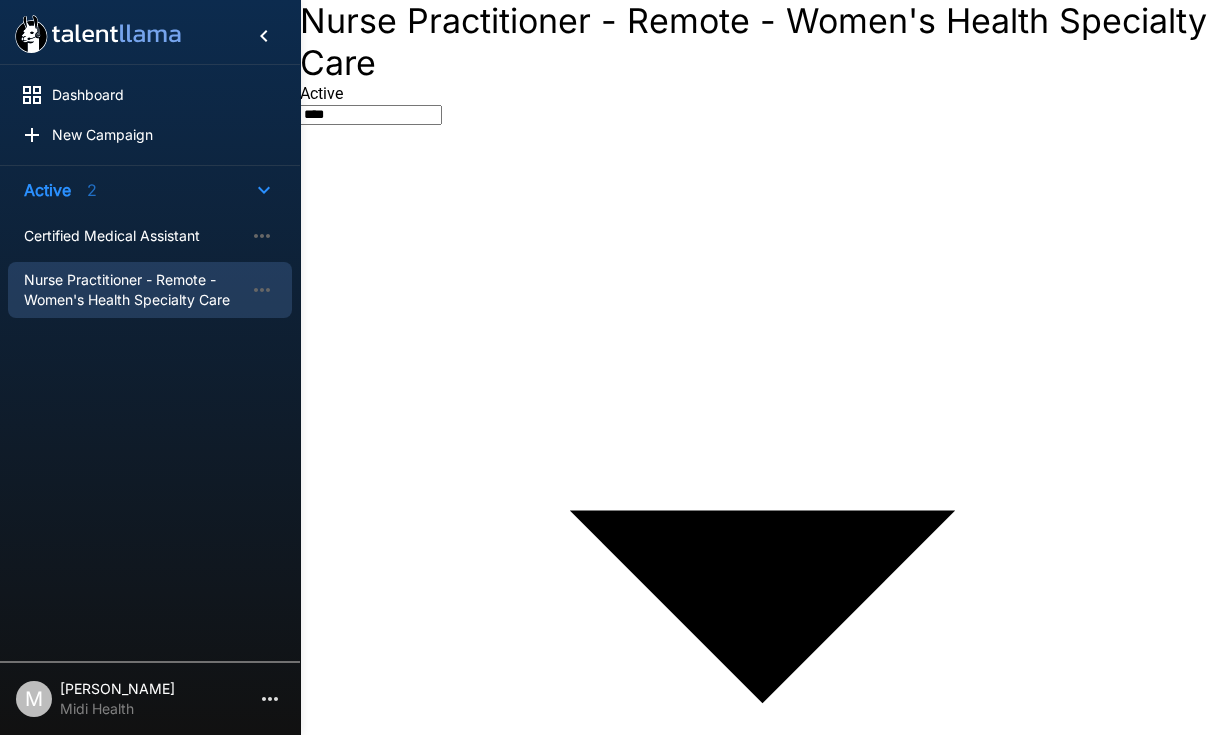 click on "Midi Health" at bounding box center [117, 709] 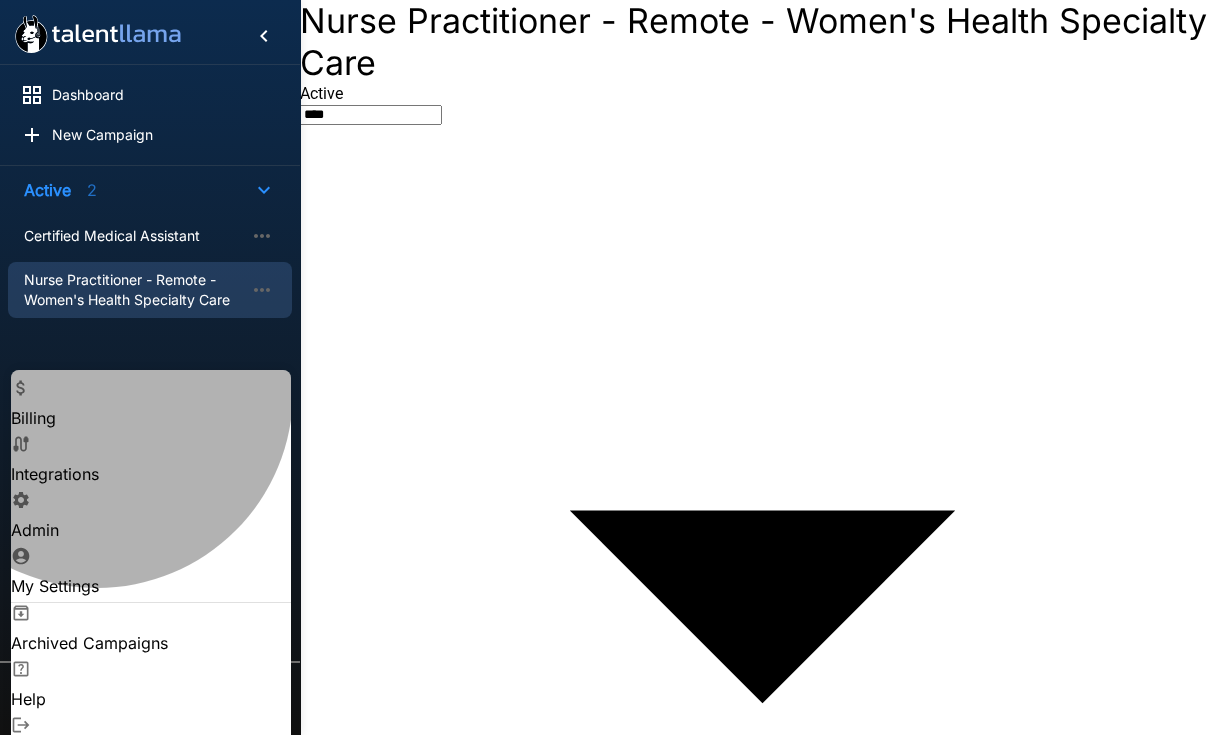 click on "Admin" at bounding box center [151, 530] 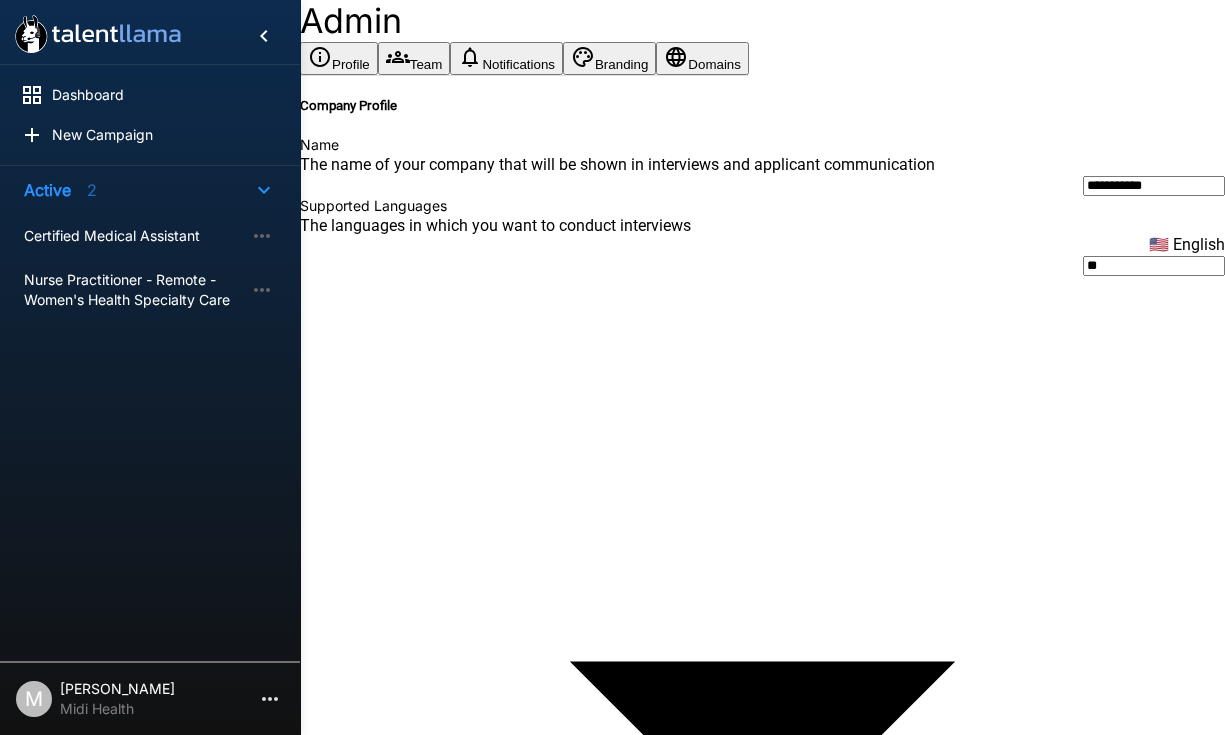 click on "Notifications" at bounding box center [506, 58] 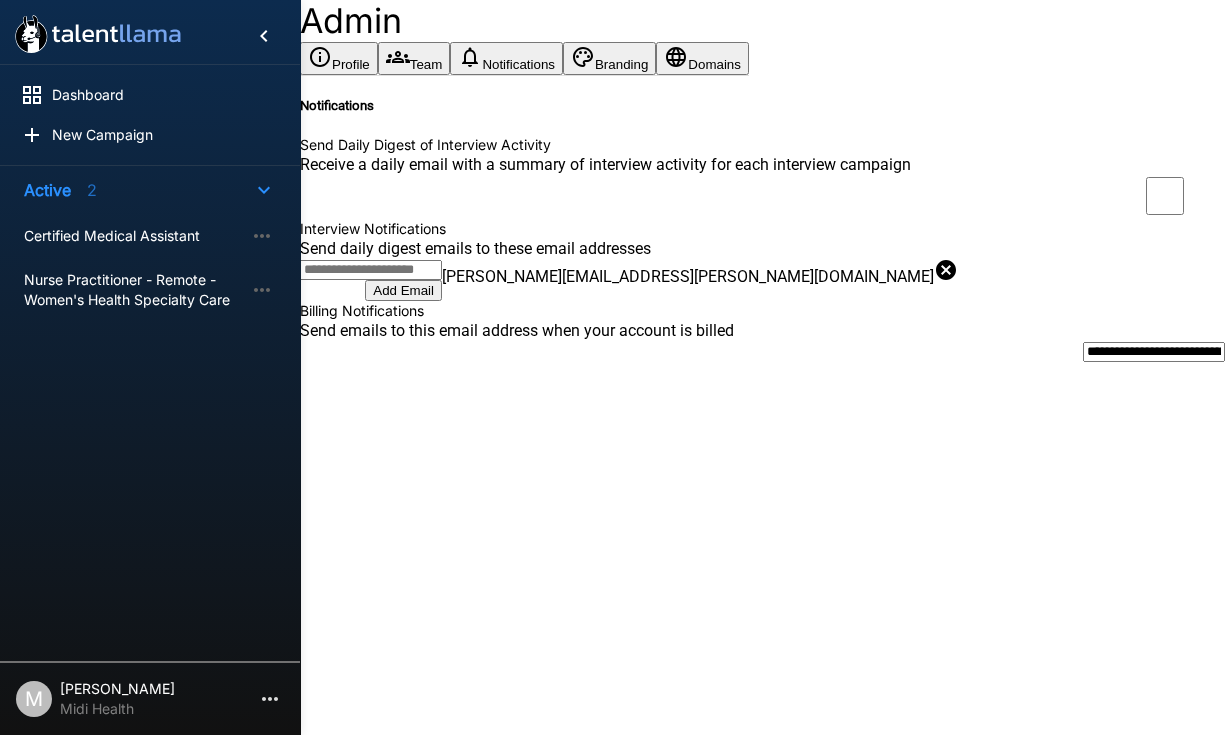 click 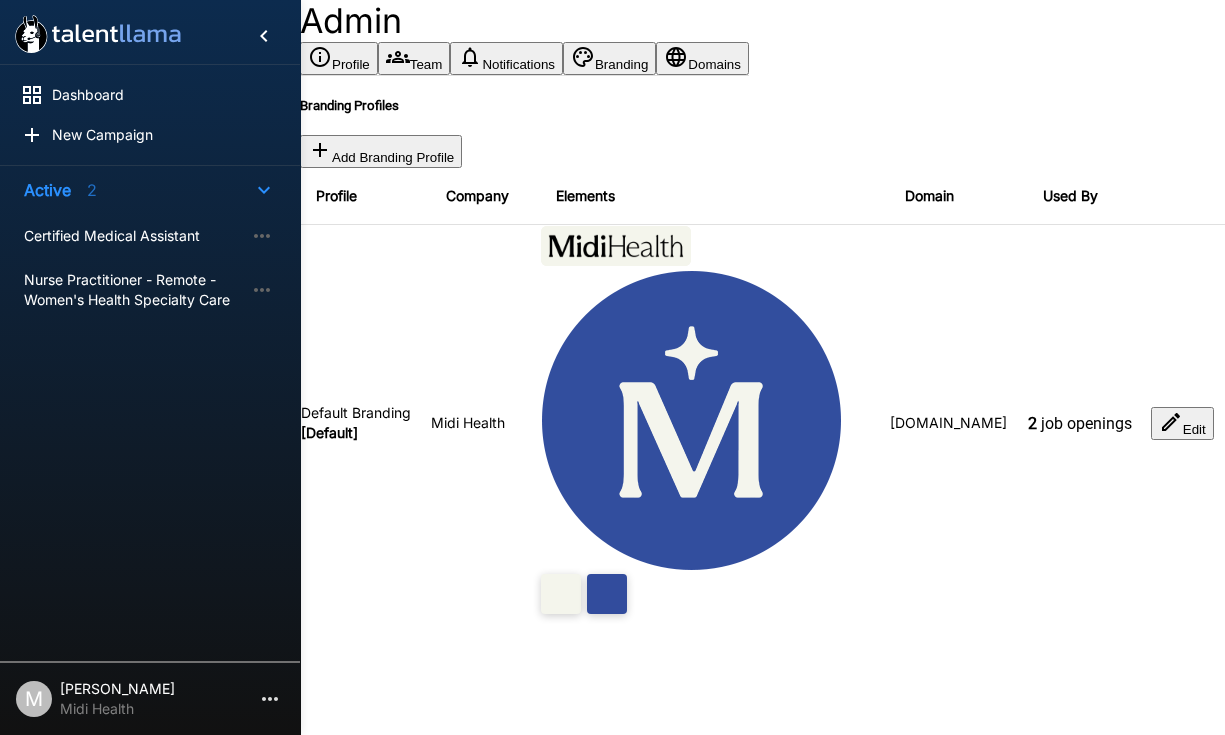 click on "Domains" at bounding box center [702, 58] 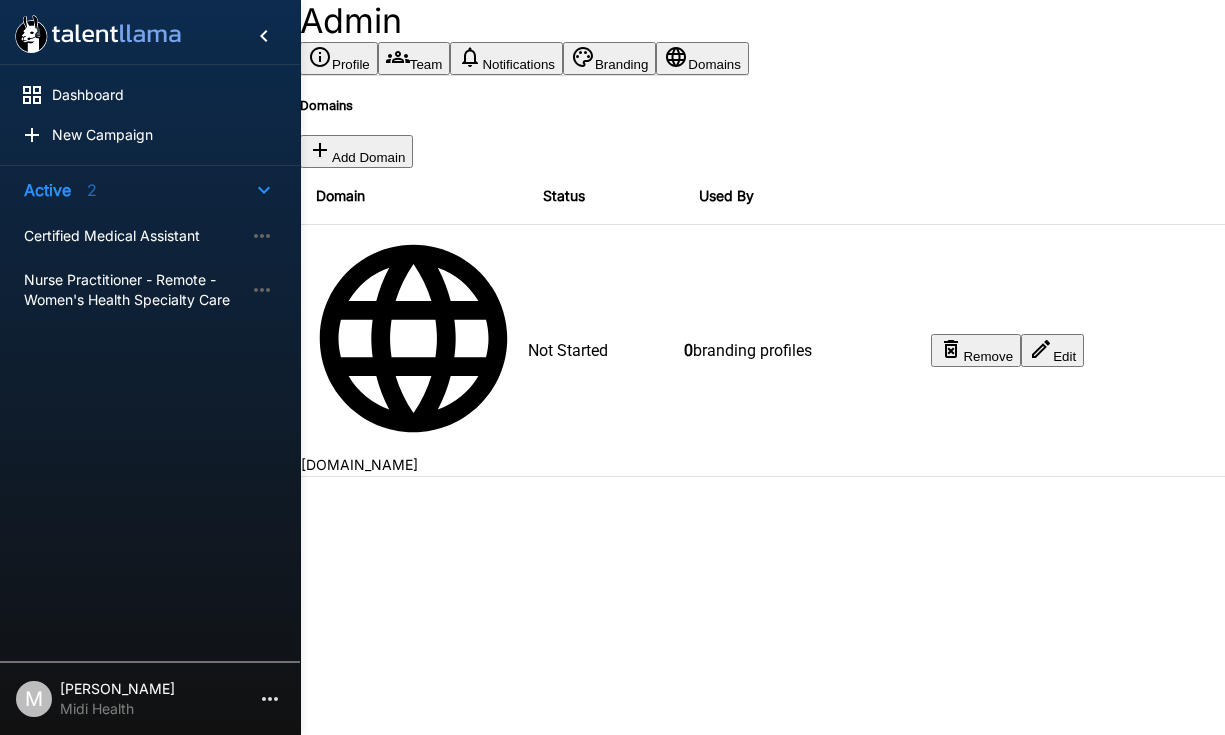 click at bounding box center [150, 491] 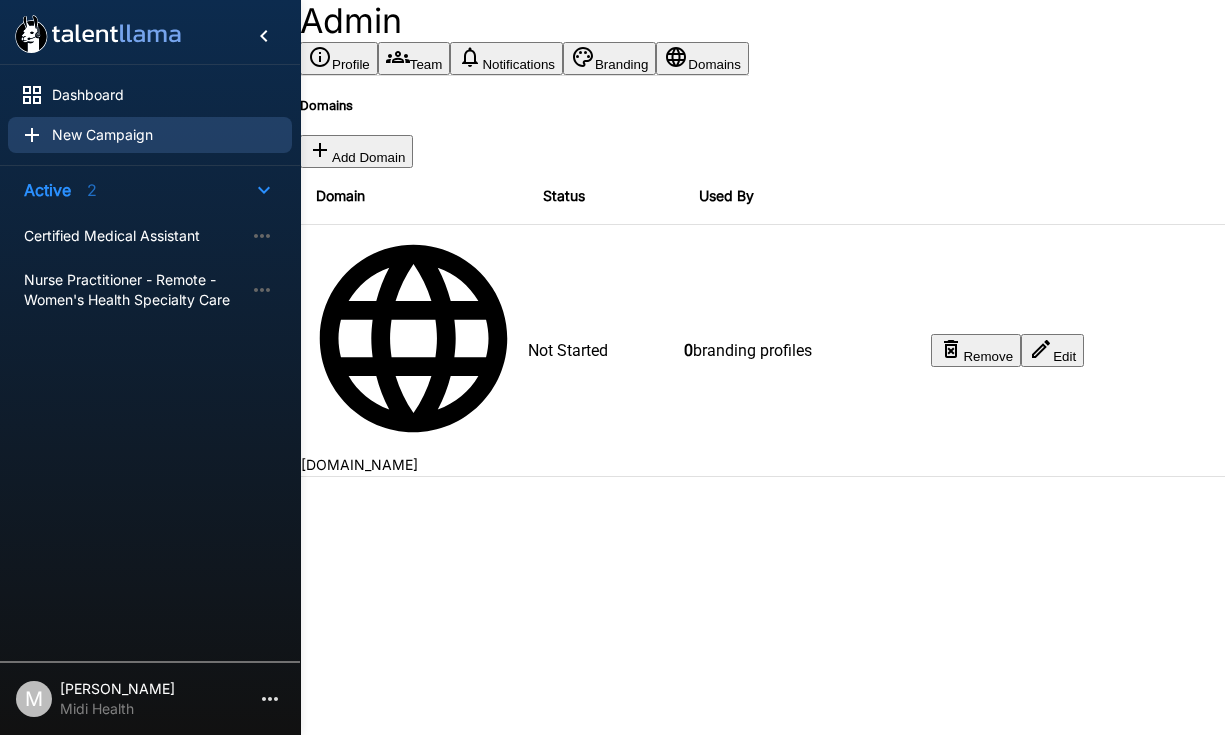 click on "New Campaign" at bounding box center (164, 135) 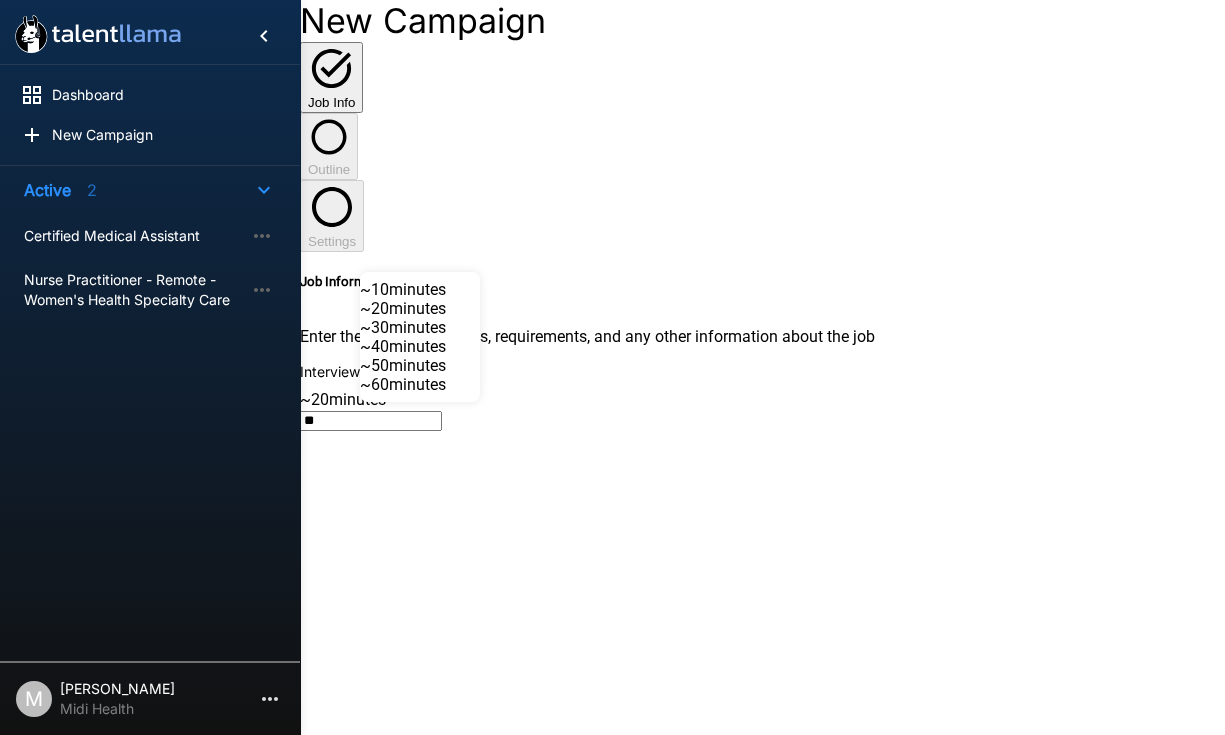 click on "Dashboard New Campaign Active 2 Certified Medical Assistant Nurse Practitioner - Remote - Women's Health Specialty Care M [PERSON_NAME] Midi Health New Campaign Job Info Outline Settings Job Information Enter the job qualifications, requirements, and any other information about the job Interview Length ~ 20  minutes ** ATS Job Posting Import from Greenhouse Or enter  the information directly * Generate Interview ~ 10  minutes ~ 20  minutes ~ 30  minutes ~ 40  minutes ~ 50  minutes ~ 60  minutes" at bounding box center (612, 367) 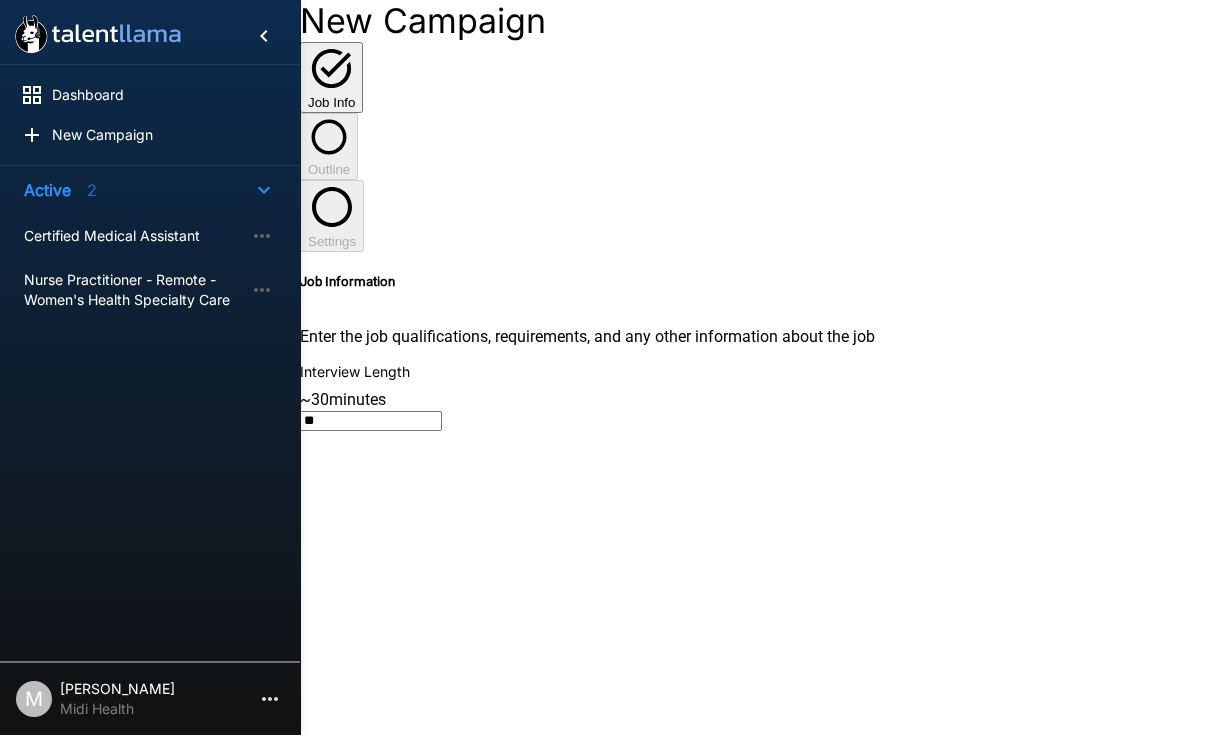 click on "Import from [GEOGRAPHIC_DATA]" at bounding box center (413, 1398) 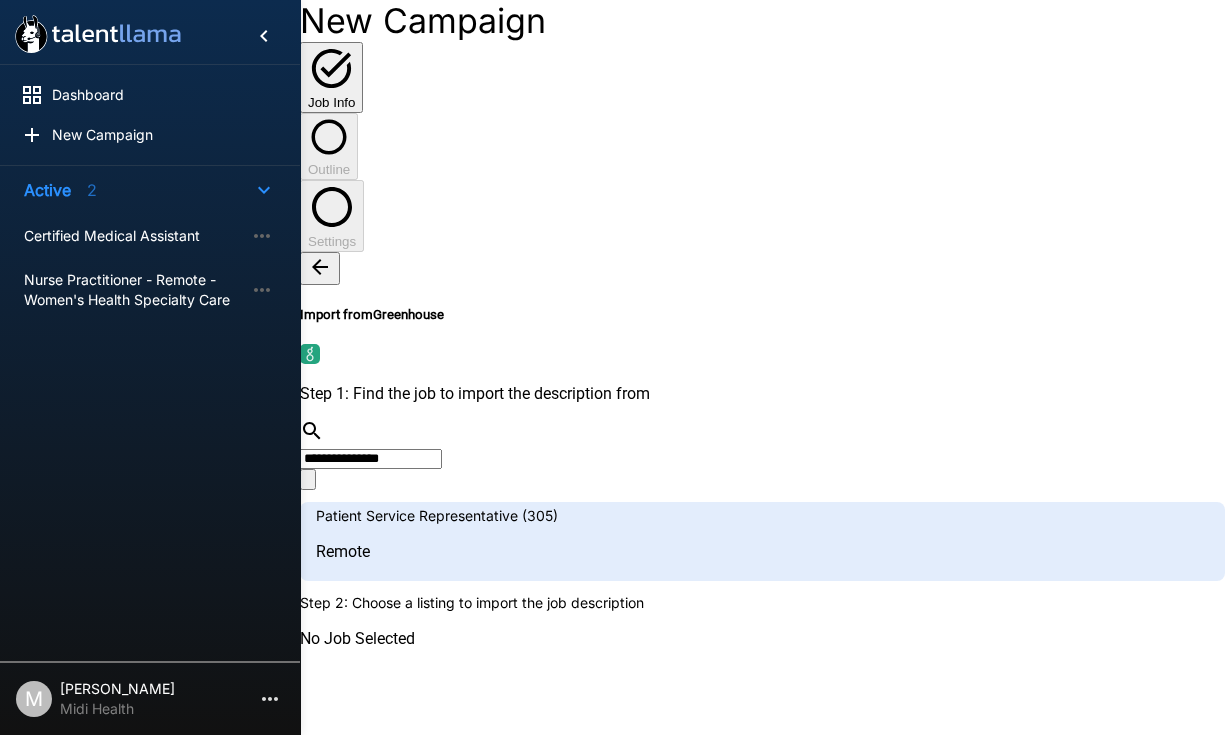 type on "**********" 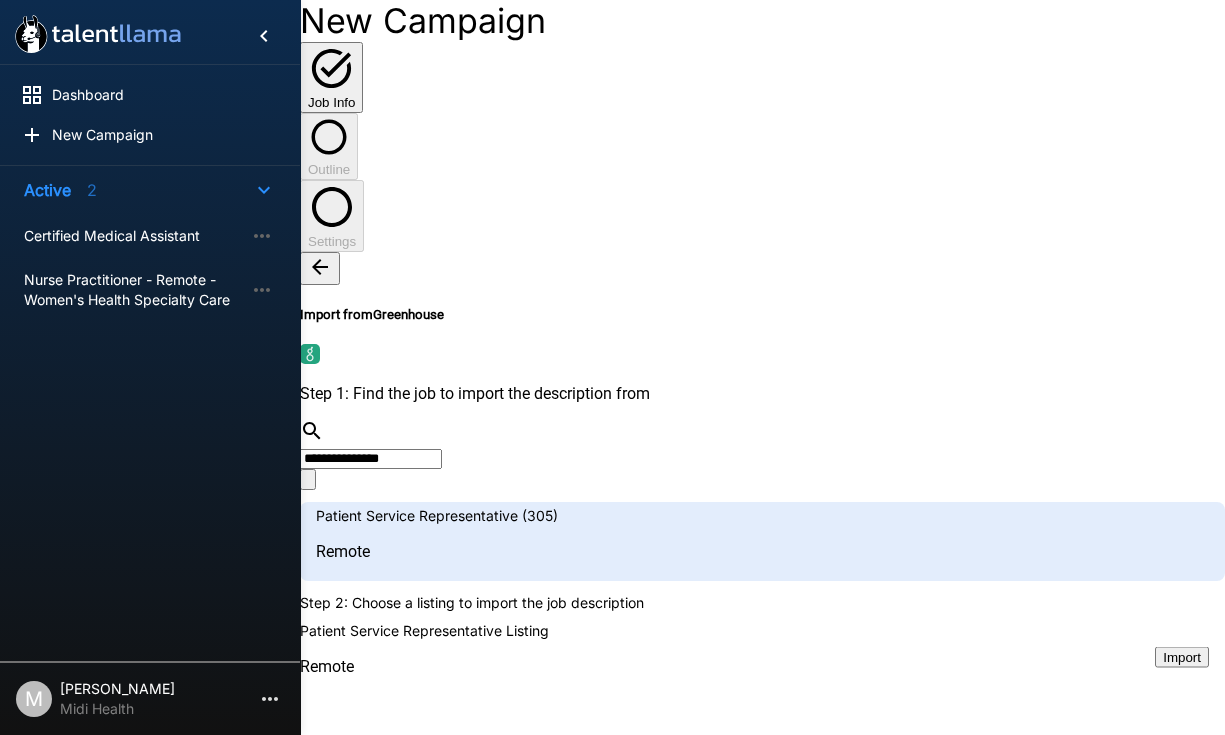 click on "Import" at bounding box center (1182, 656) 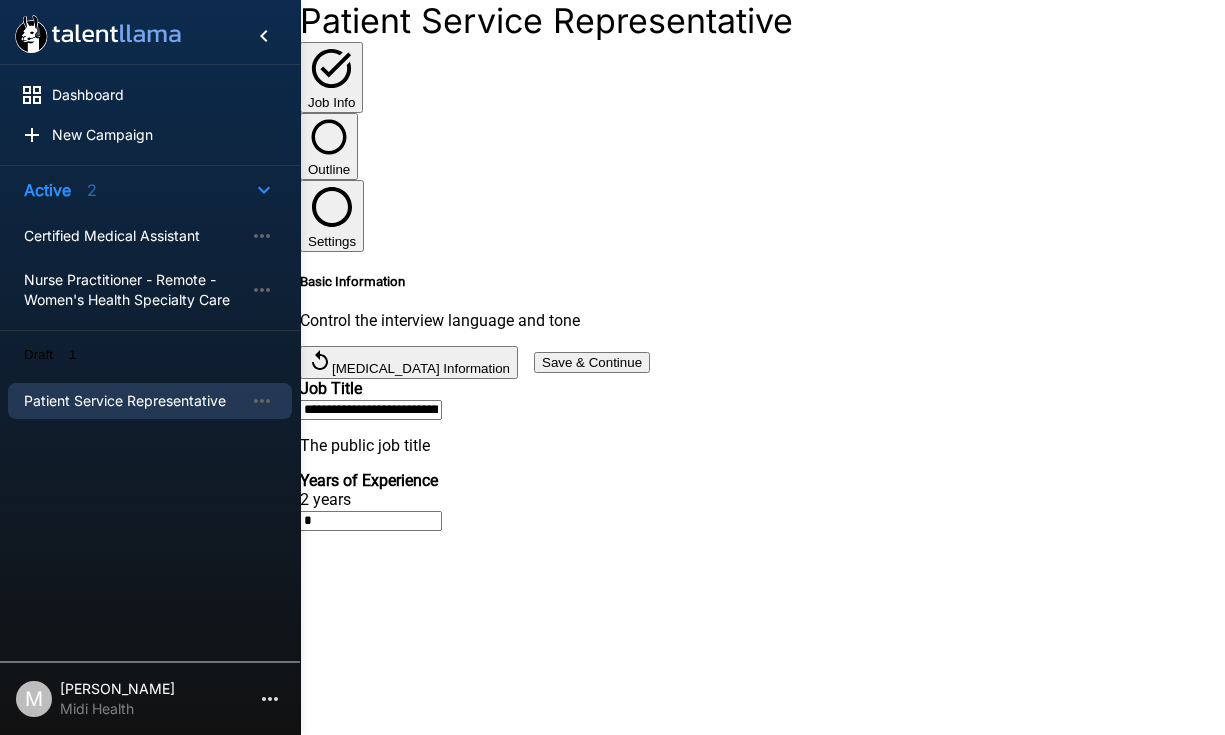 click on "**********" at bounding box center (698, 2751) 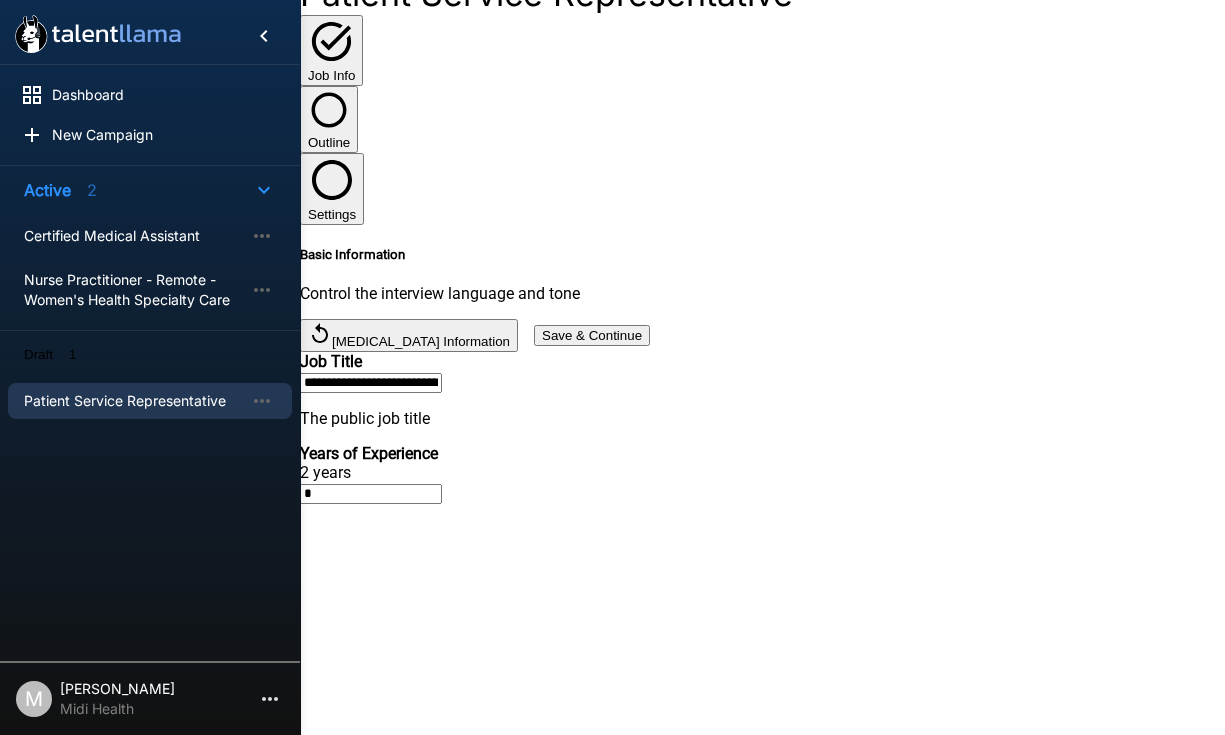 click on "Save & Continue" at bounding box center [592, 335] 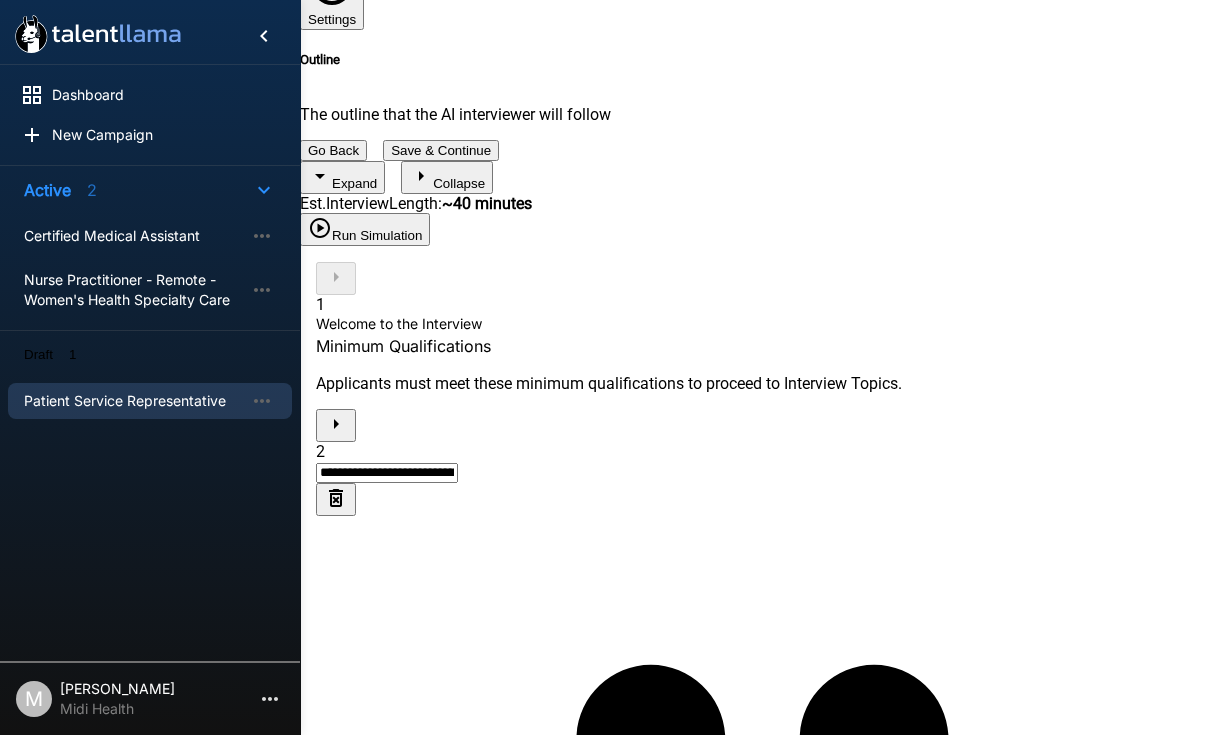 scroll, scrollTop: 208, scrollLeft: 0, axis: vertical 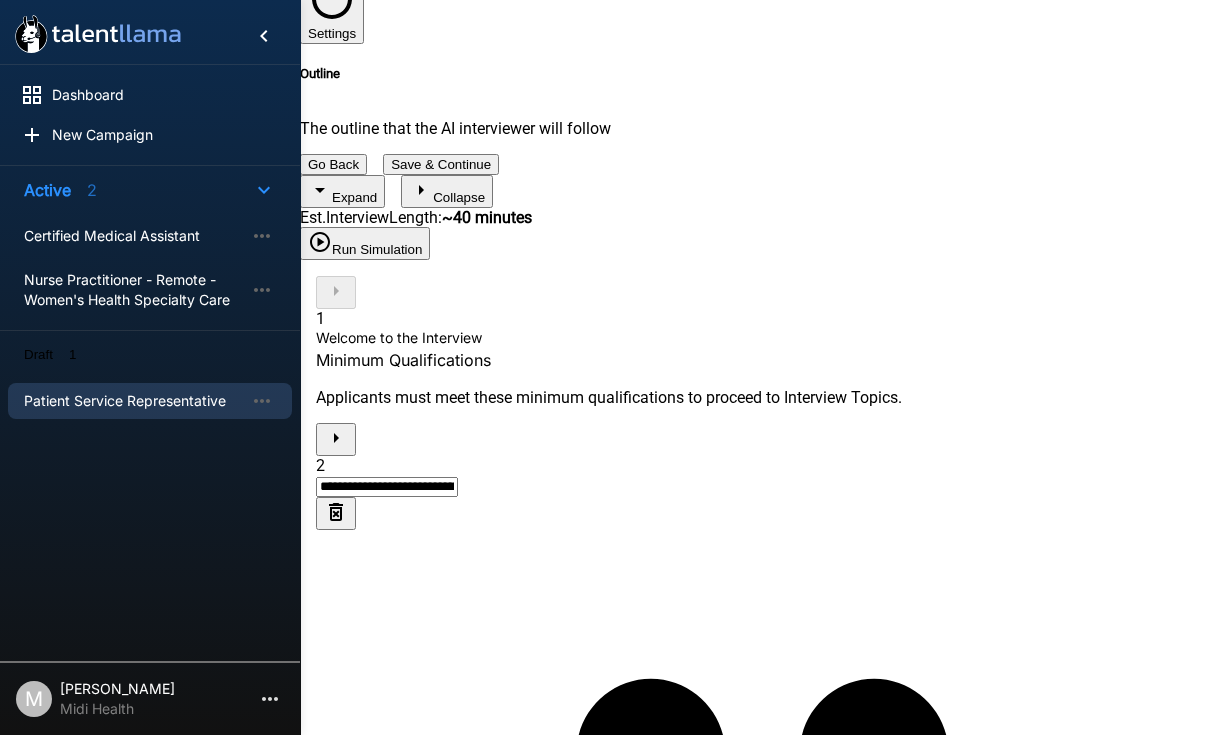 click on "Add Qualification" at bounding box center [386, 2110] 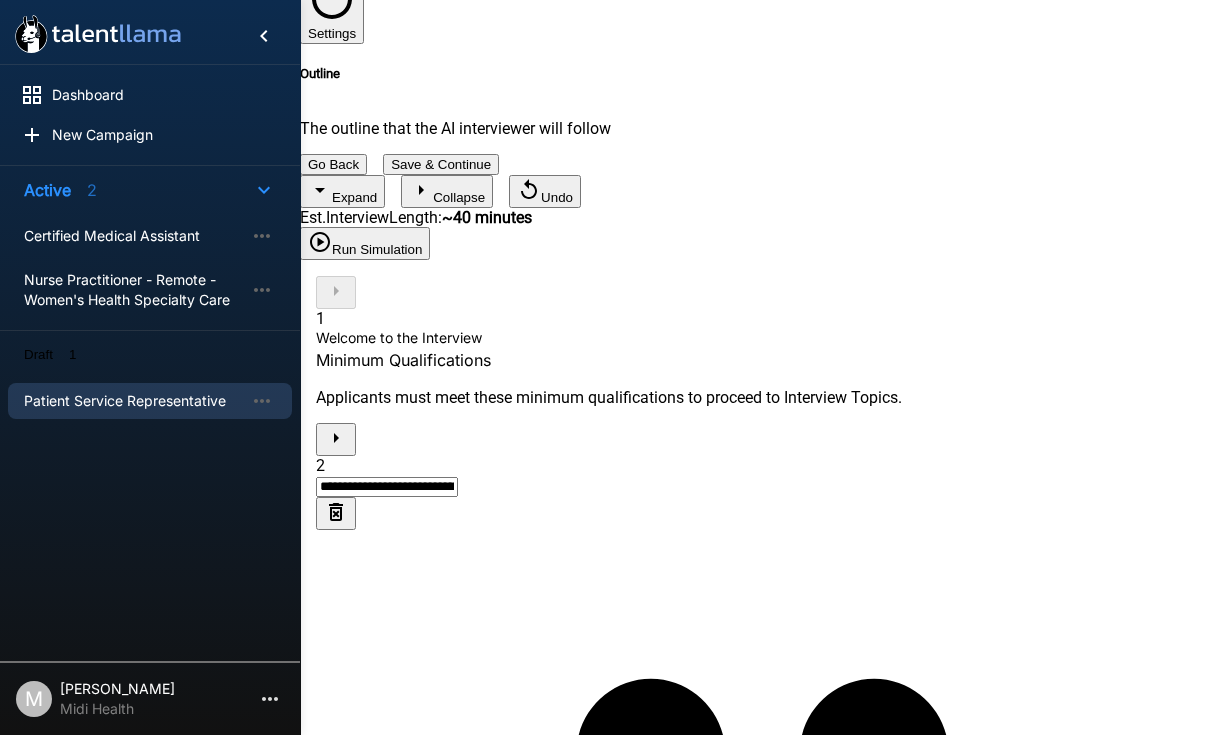 click at bounding box center (387, 2158) 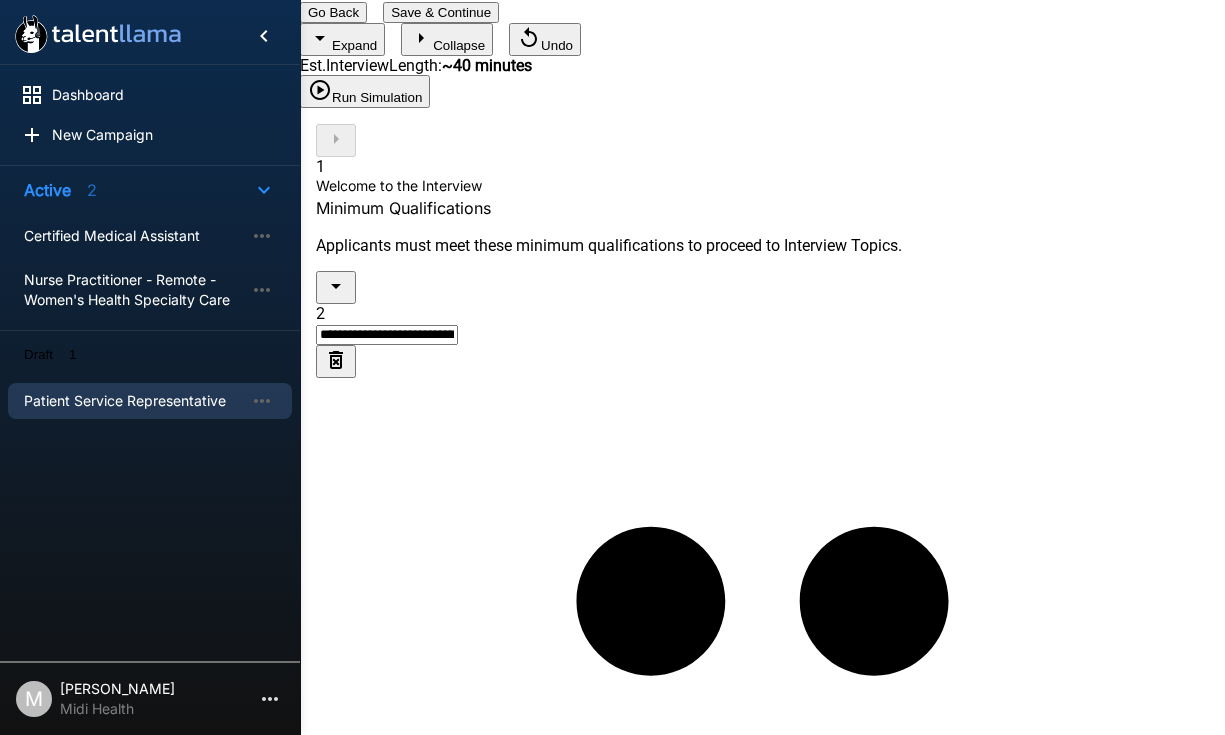 scroll, scrollTop: 362, scrollLeft: 0, axis: vertical 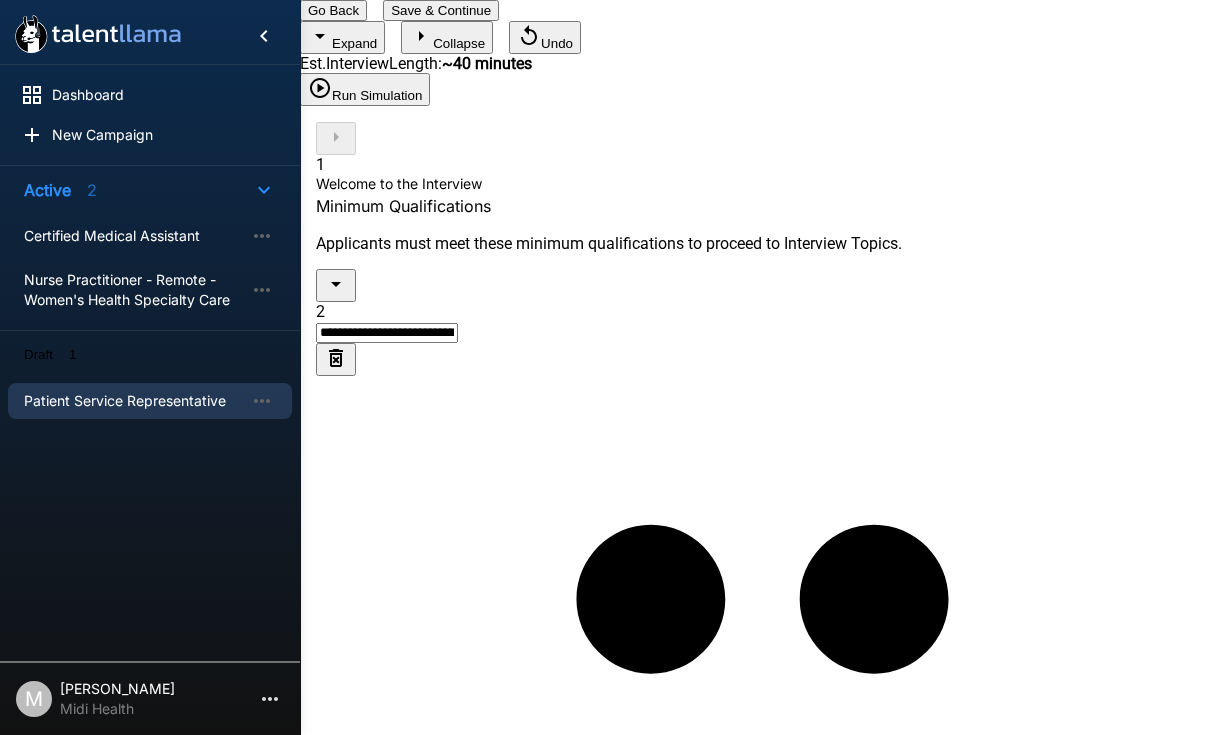 click on "**********" at bounding box center (387, 2004) 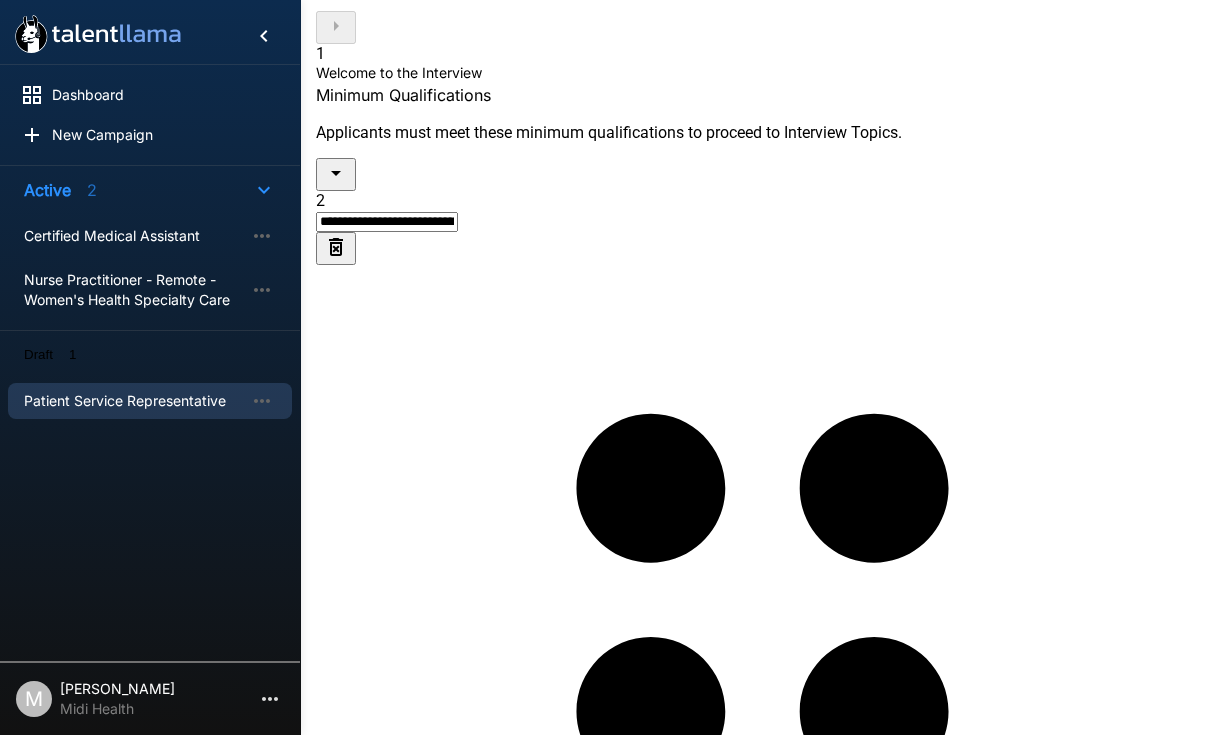 scroll, scrollTop: 474, scrollLeft: 0, axis: vertical 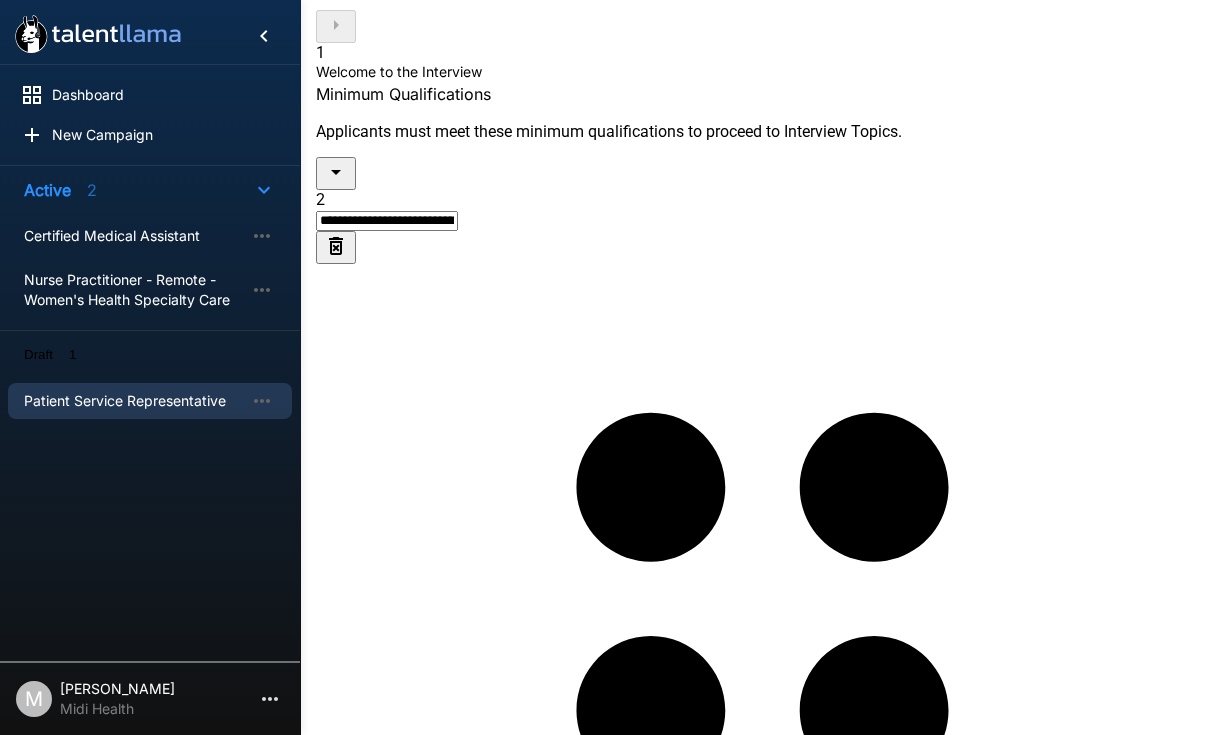 click at bounding box center (393, 2909) 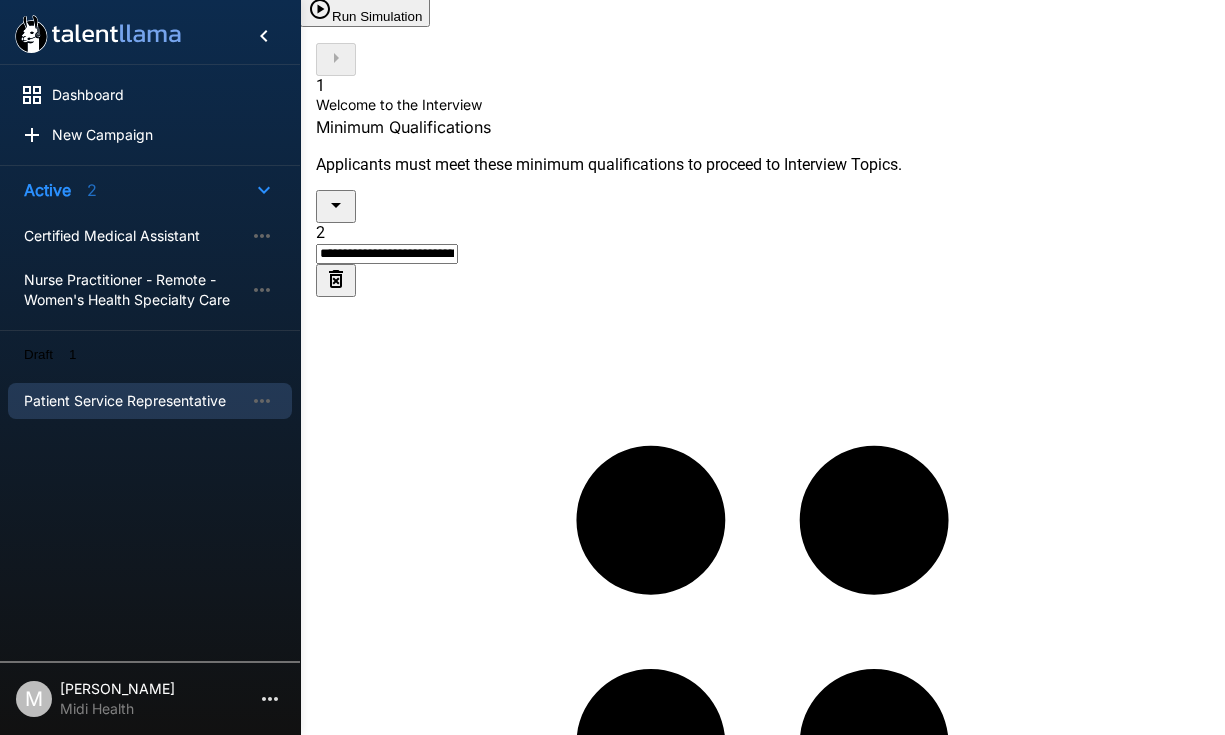 scroll, scrollTop: 435, scrollLeft: 0, axis: vertical 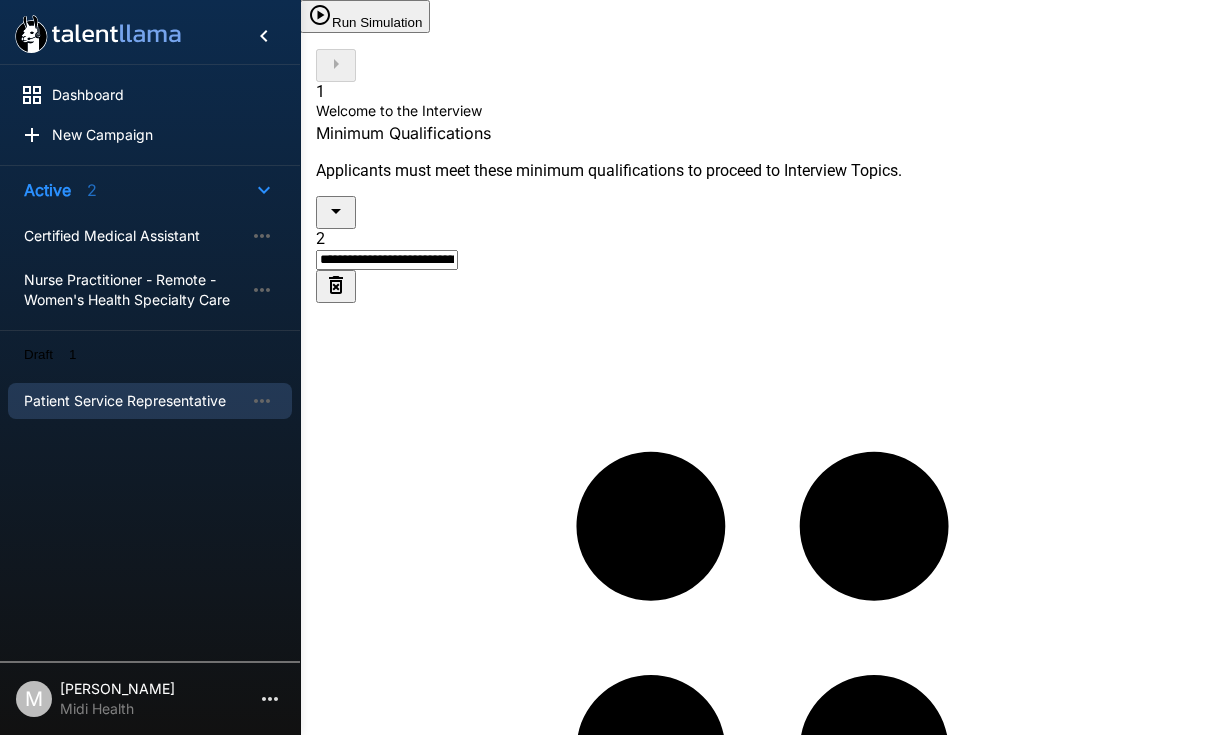 click on "**********" at bounding box center (600, 1938) 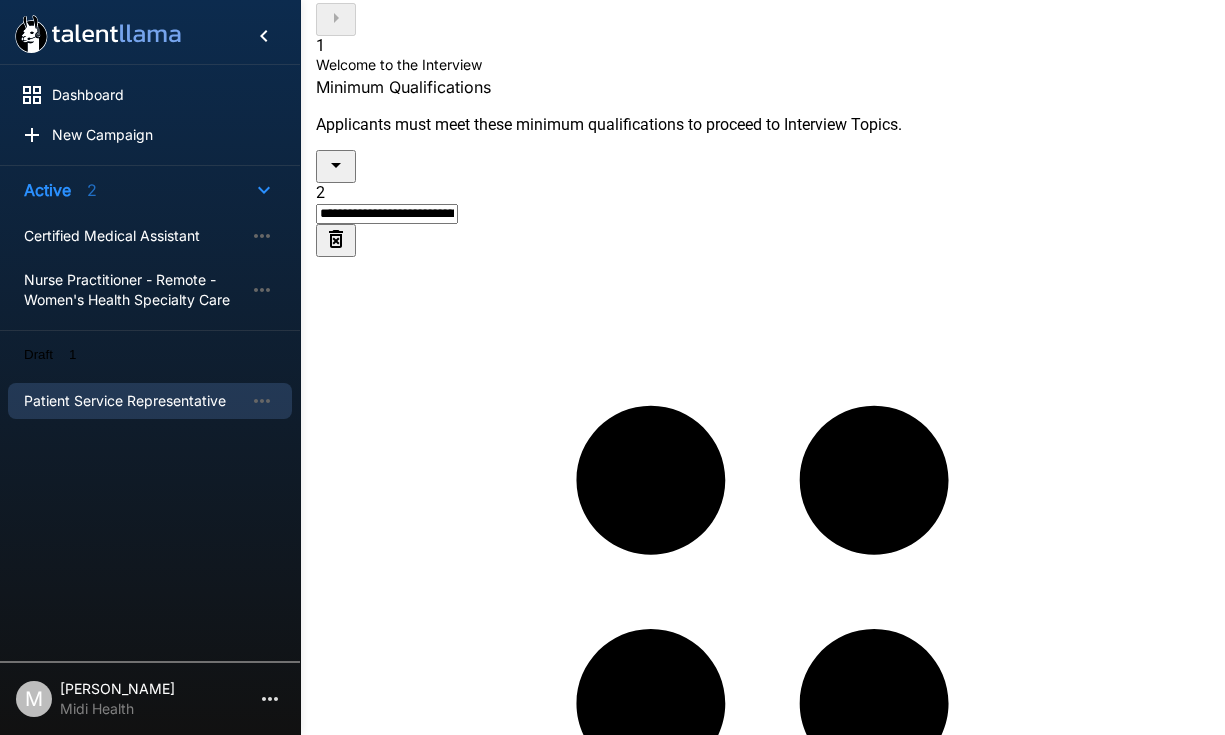 scroll, scrollTop: 482, scrollLeft: 0, axis: vertical 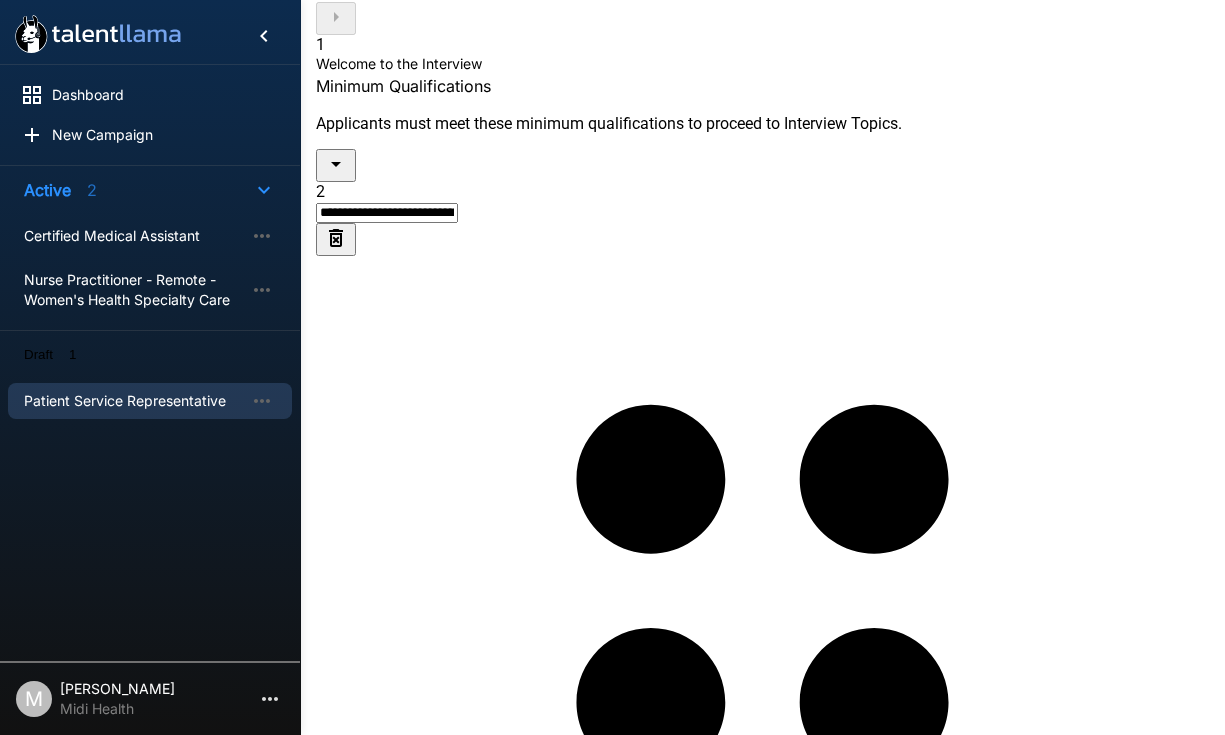 type on "**********" 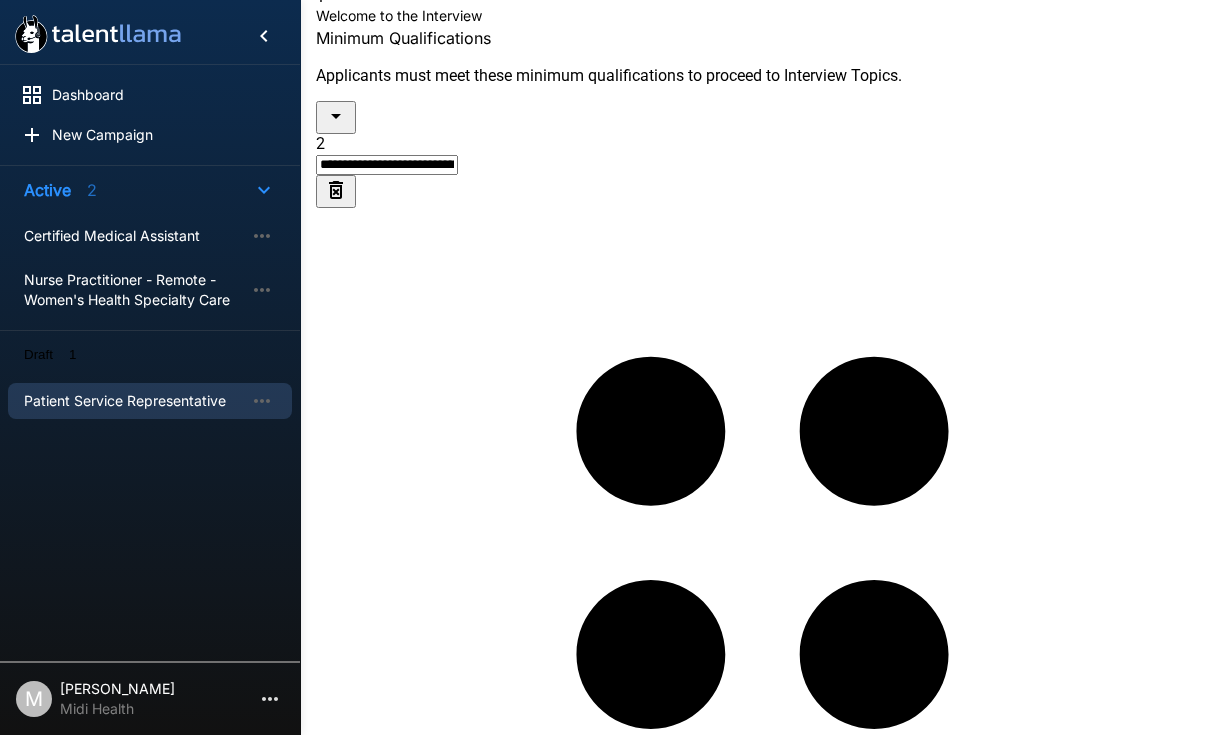 scroll, scrollTop: 548, scrollLeft: 0, axis: vertical 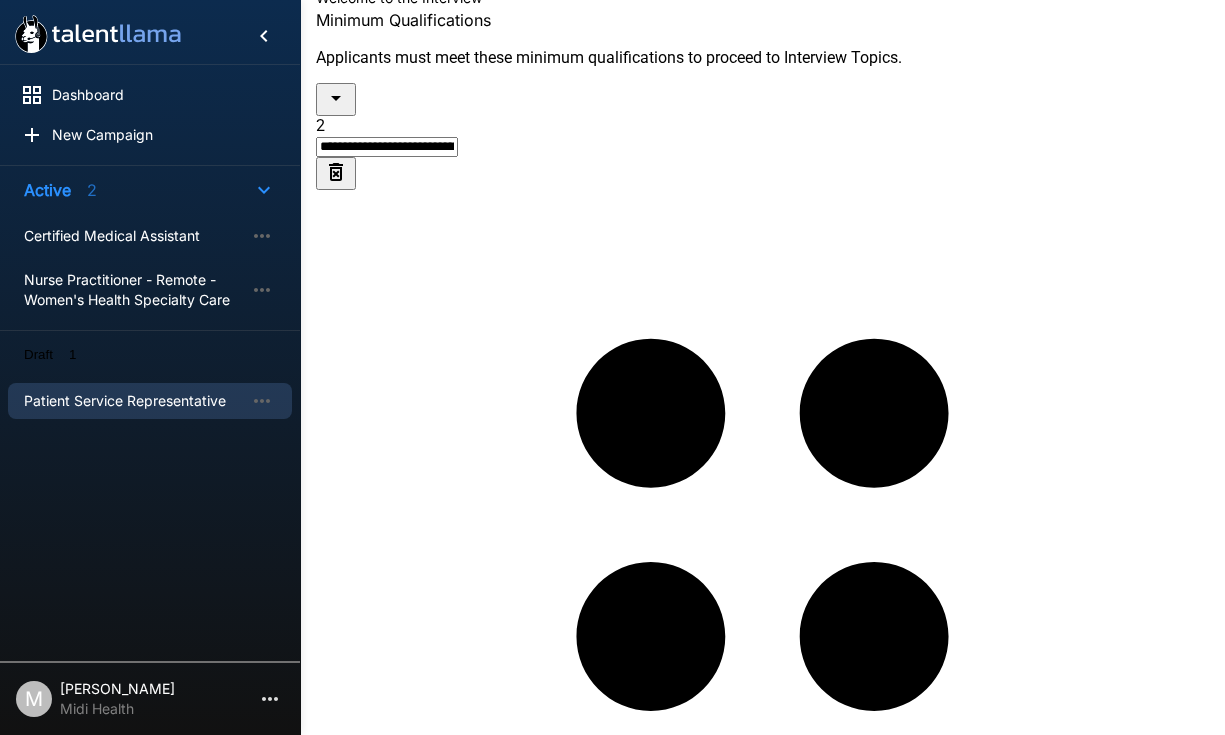 type on "**********" 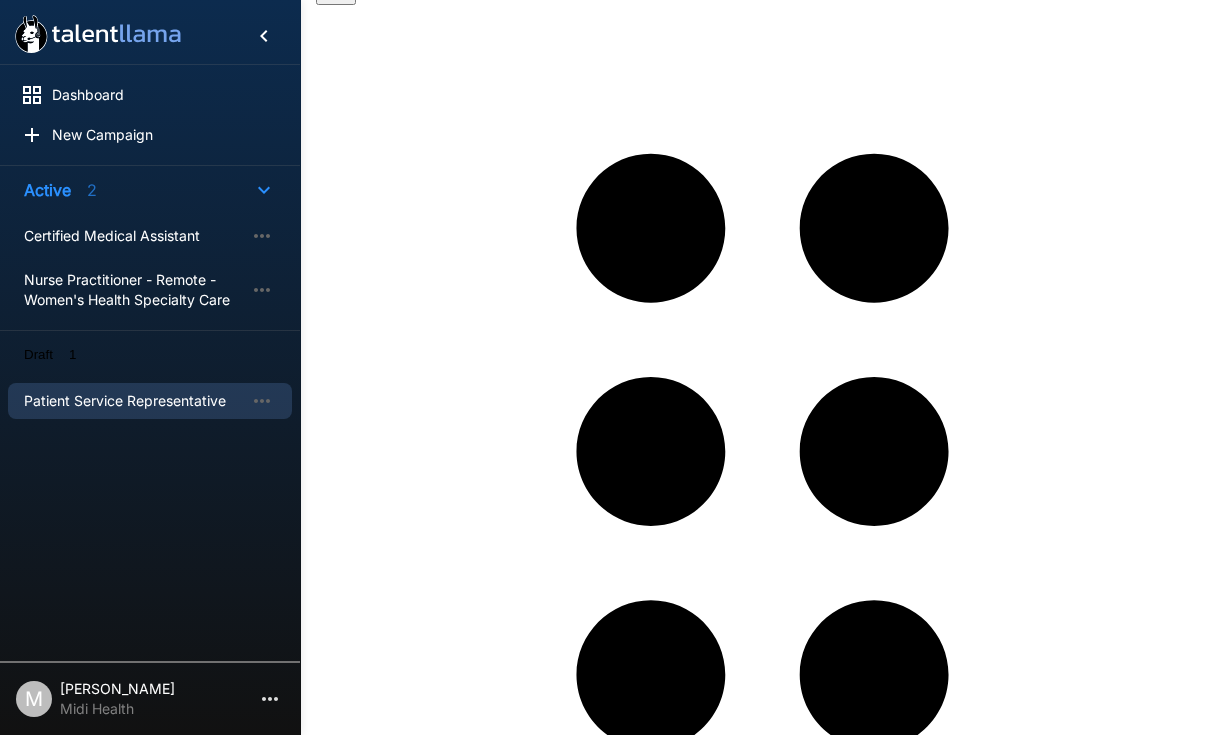 scroll, scrollTop: 735, scrollLeft: 0, axis: vertical 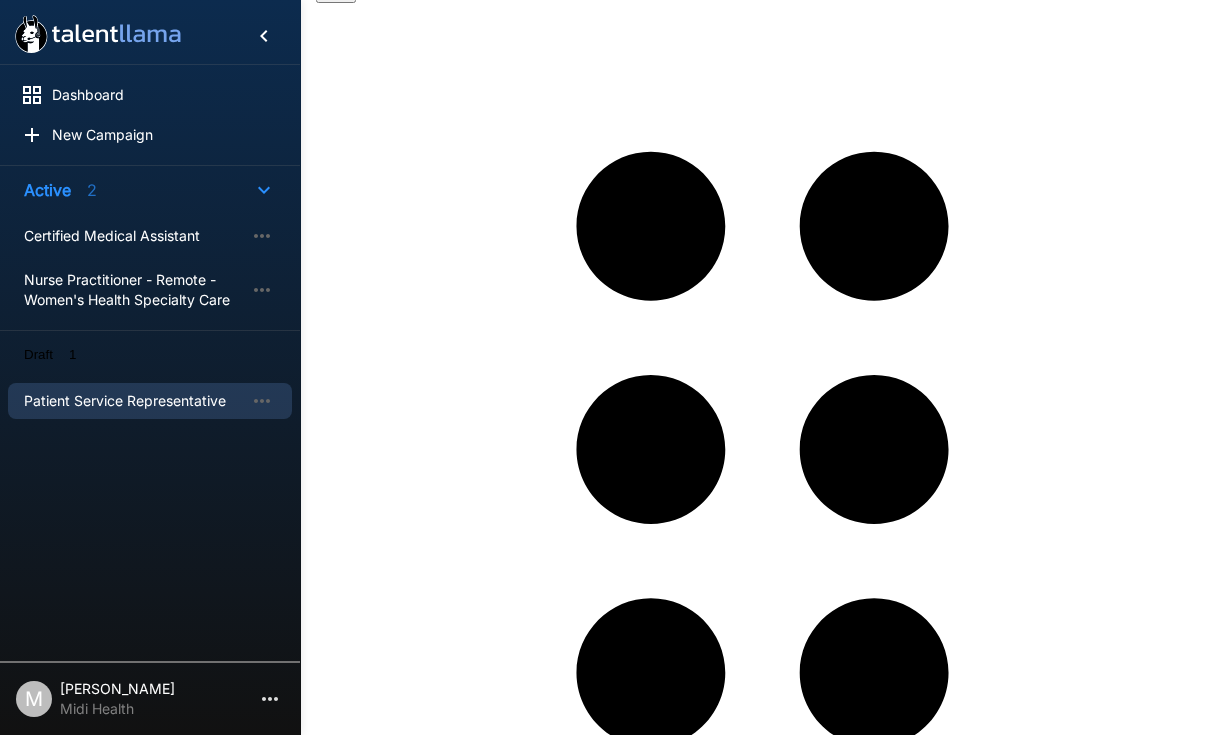 type on "**********" 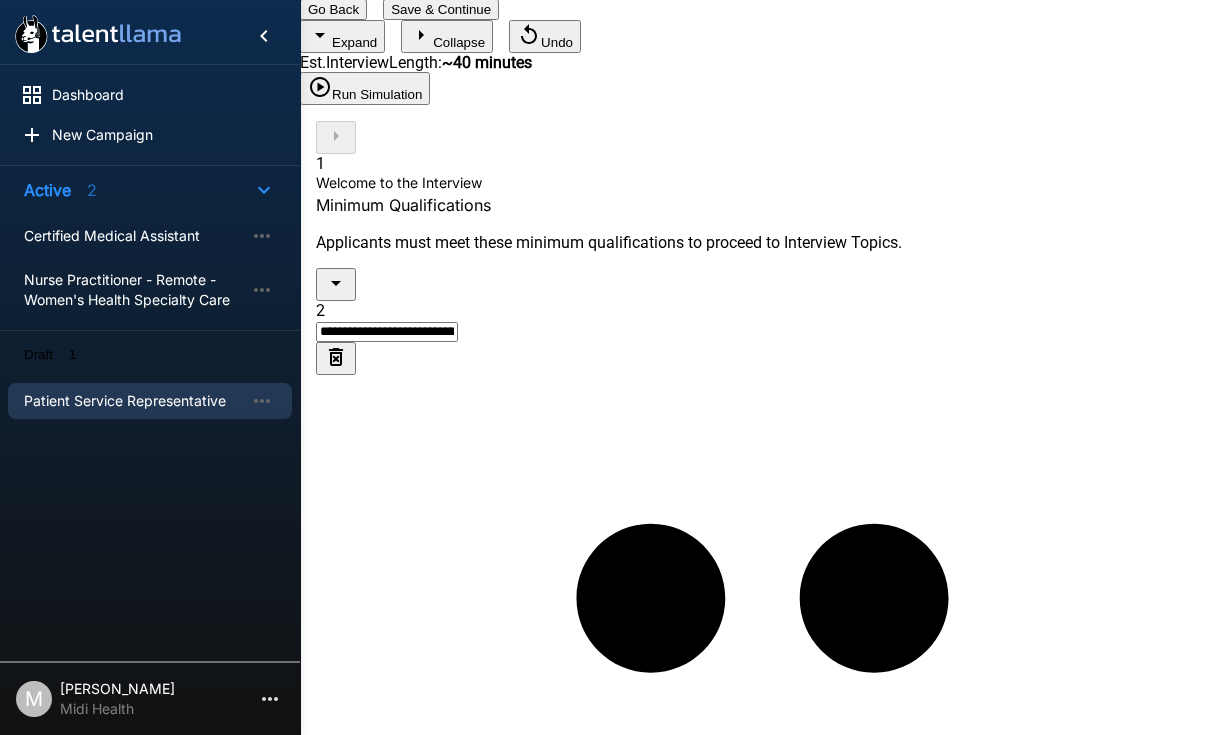 scroll, scrollTop: 359, scrollLeft: 0, axis: vertical 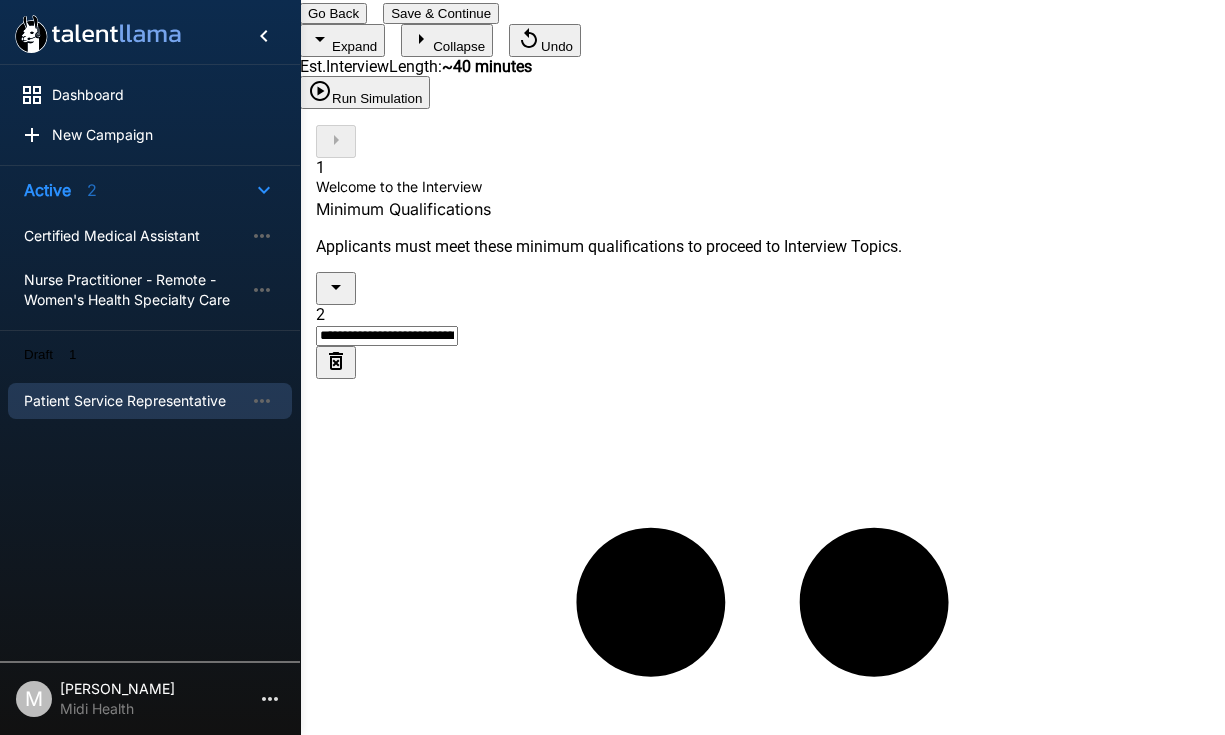 click 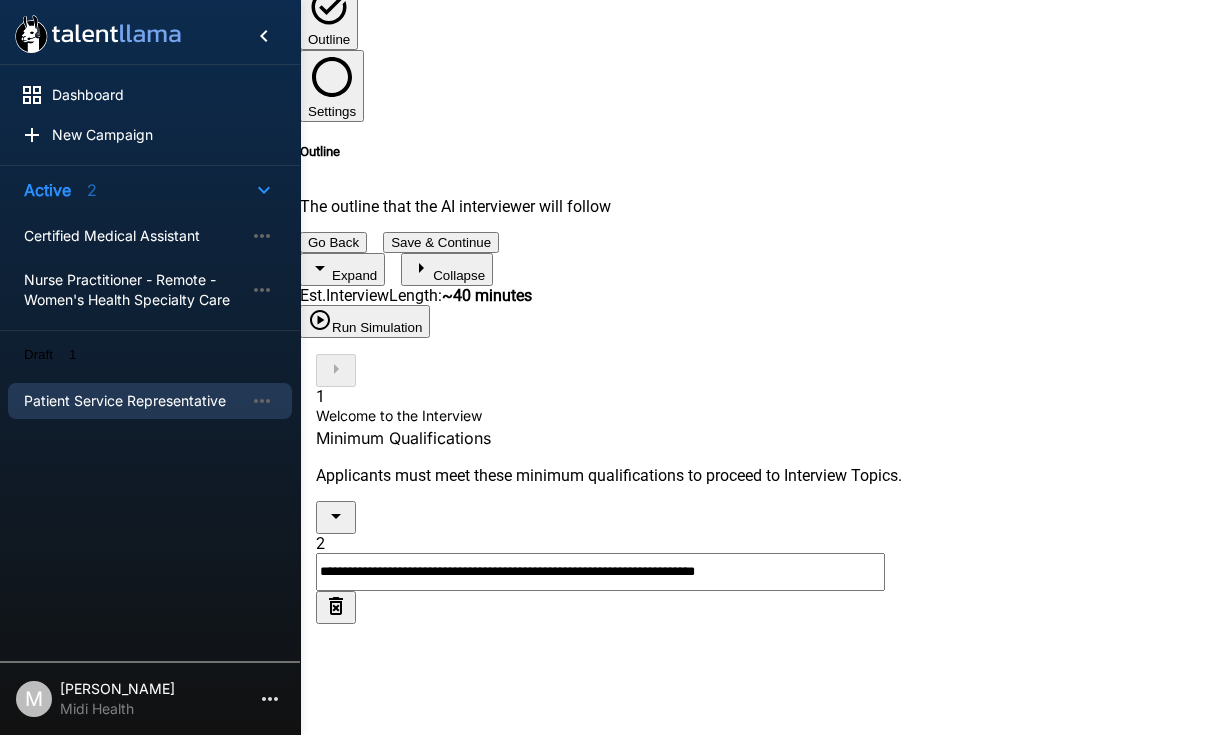scroll, scrollTop: 127, scrollLeft: 0, axis: vertical 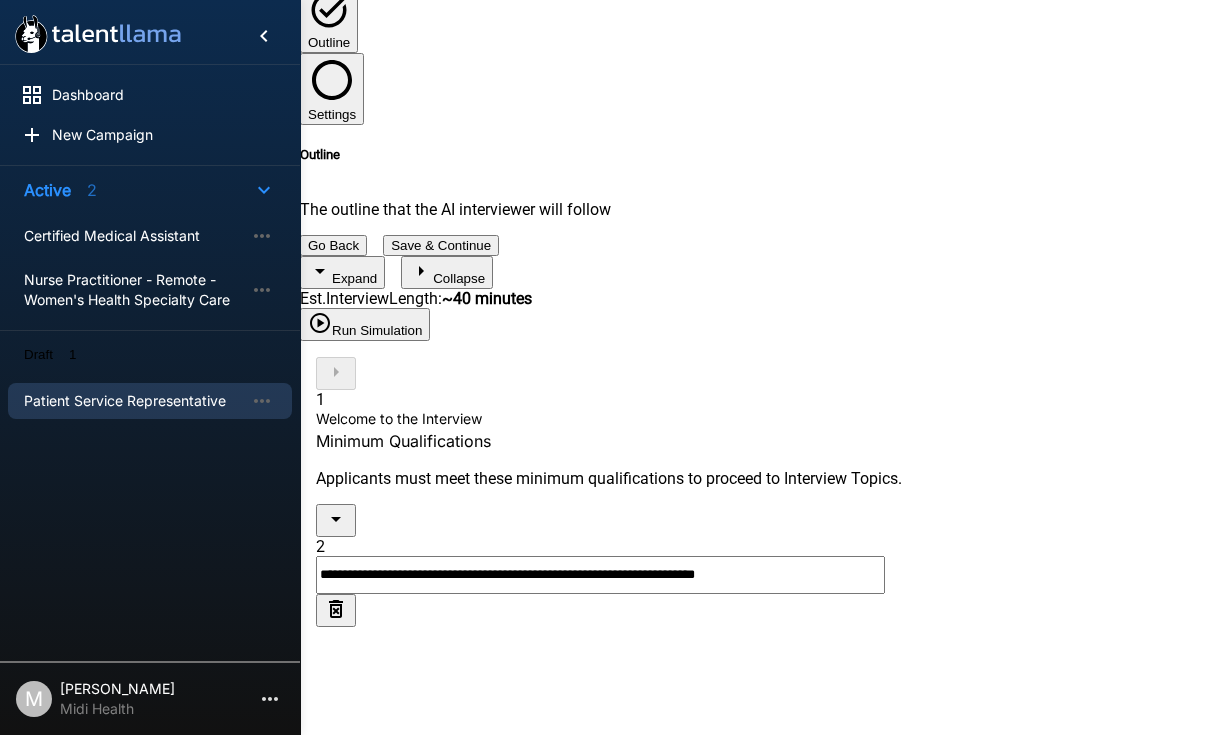 click on "**********" at bounding box center (762, 1857) 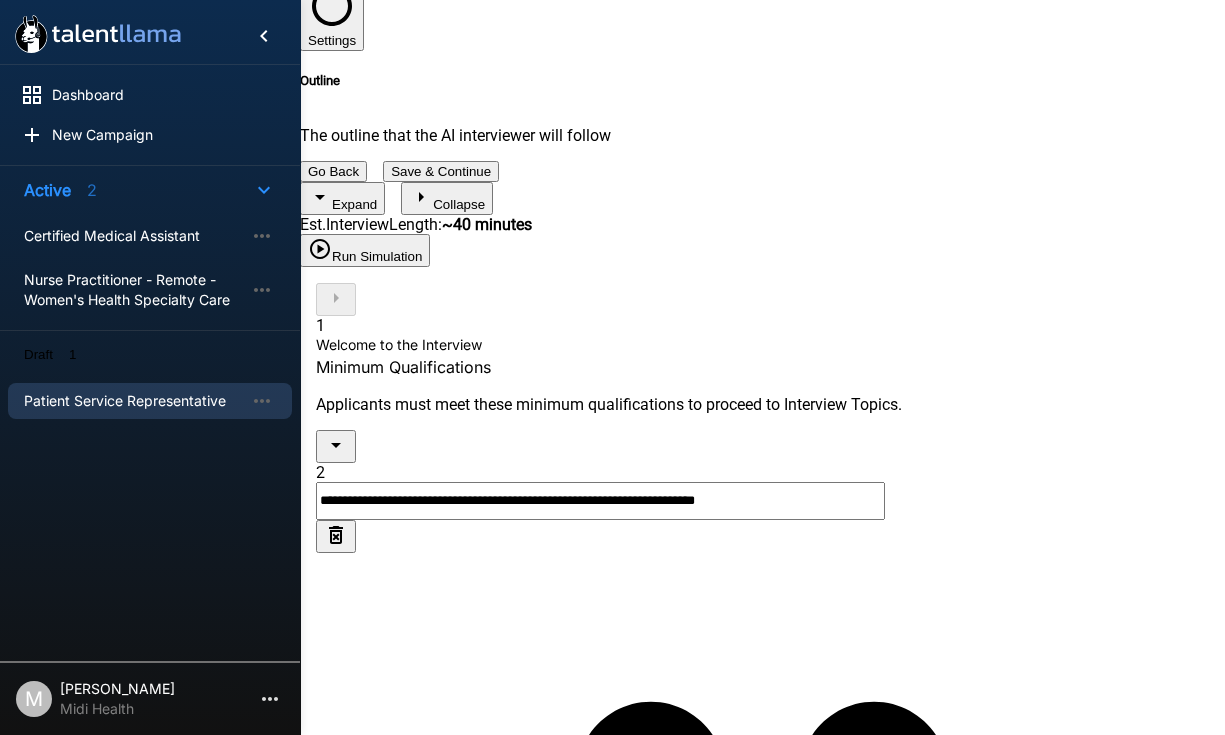 scroll, scrollTop: 202, scrollLeft: 0, axis: vertical 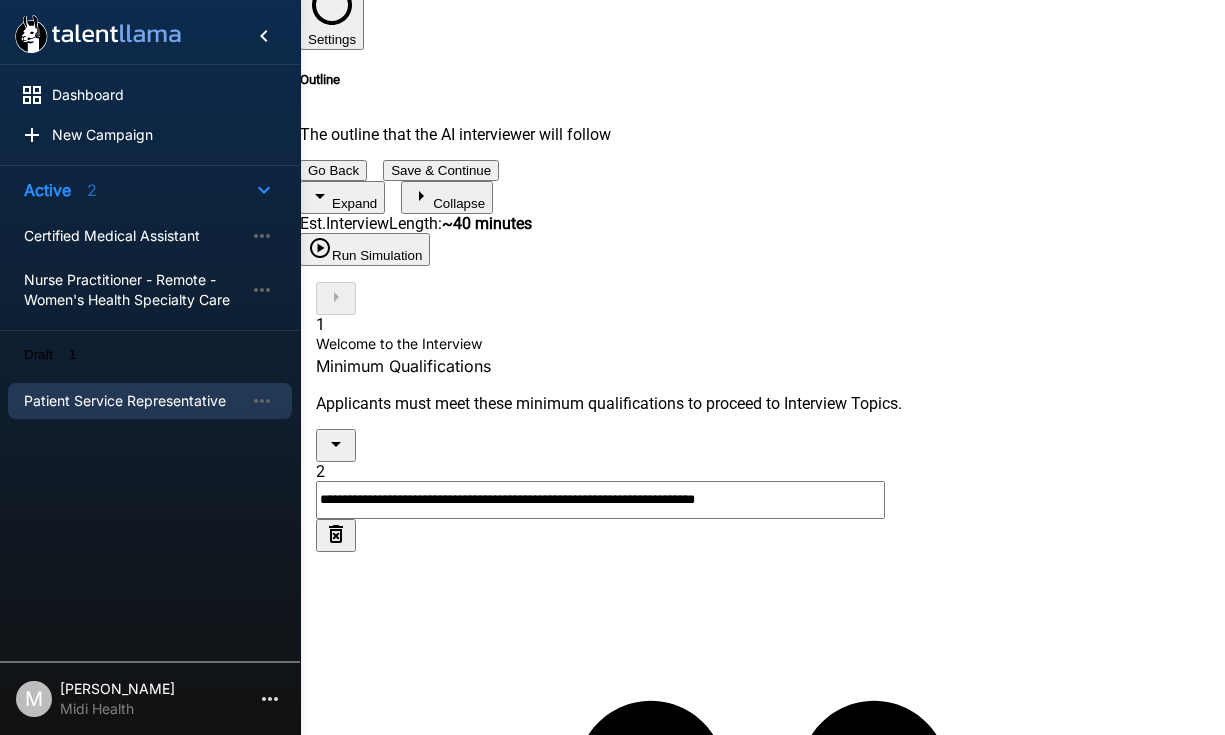 click on "**********" at bounding box center (762, 11110) 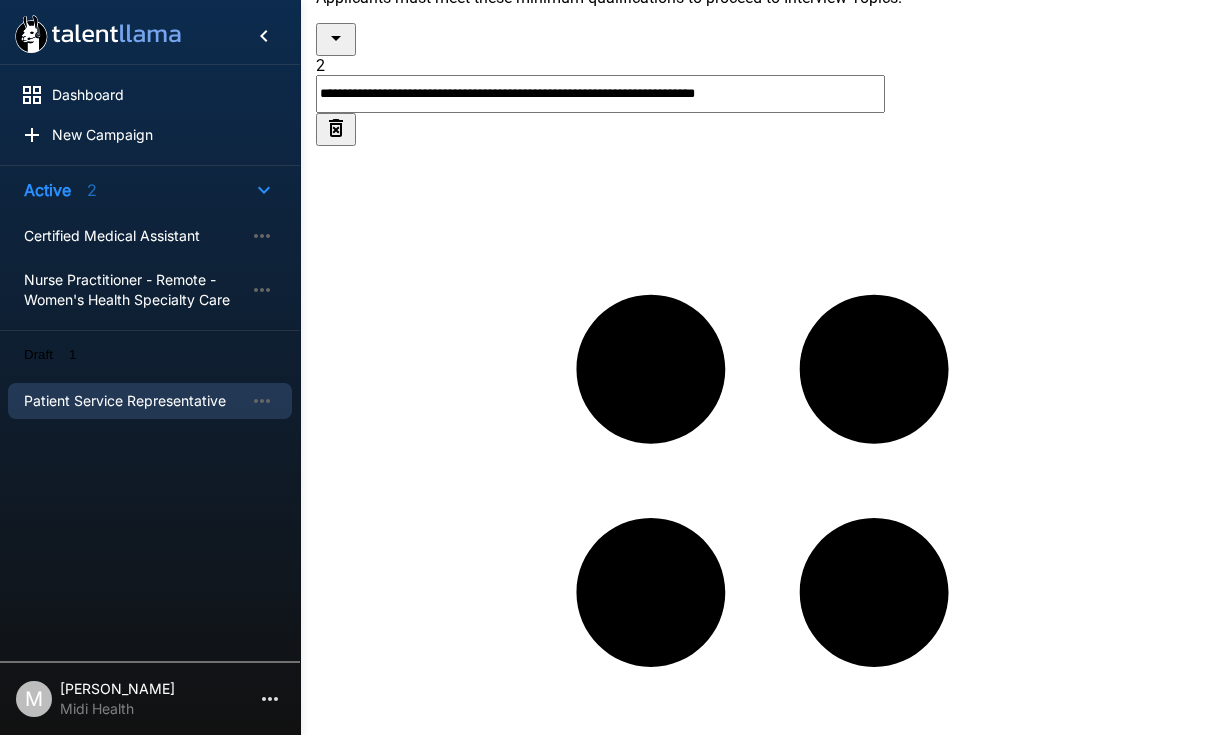 scroll, scrollTop: 611, scrollLeft: 0, axis: vertical 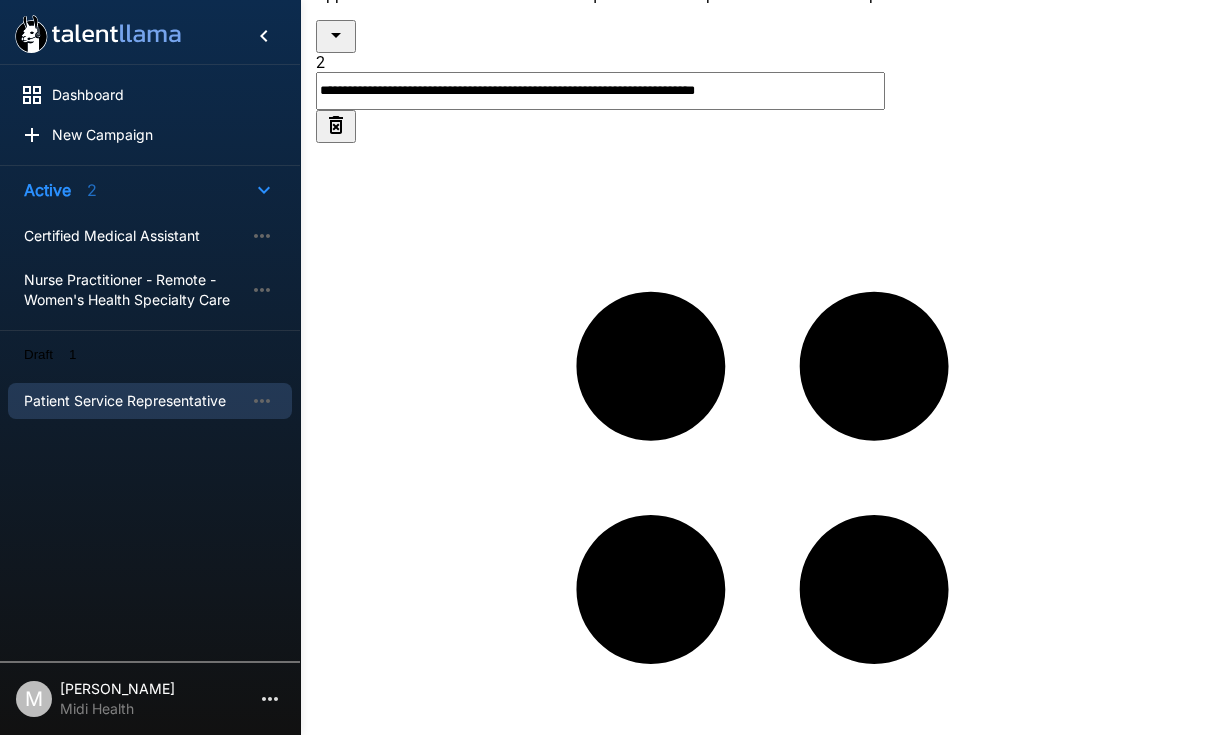 click 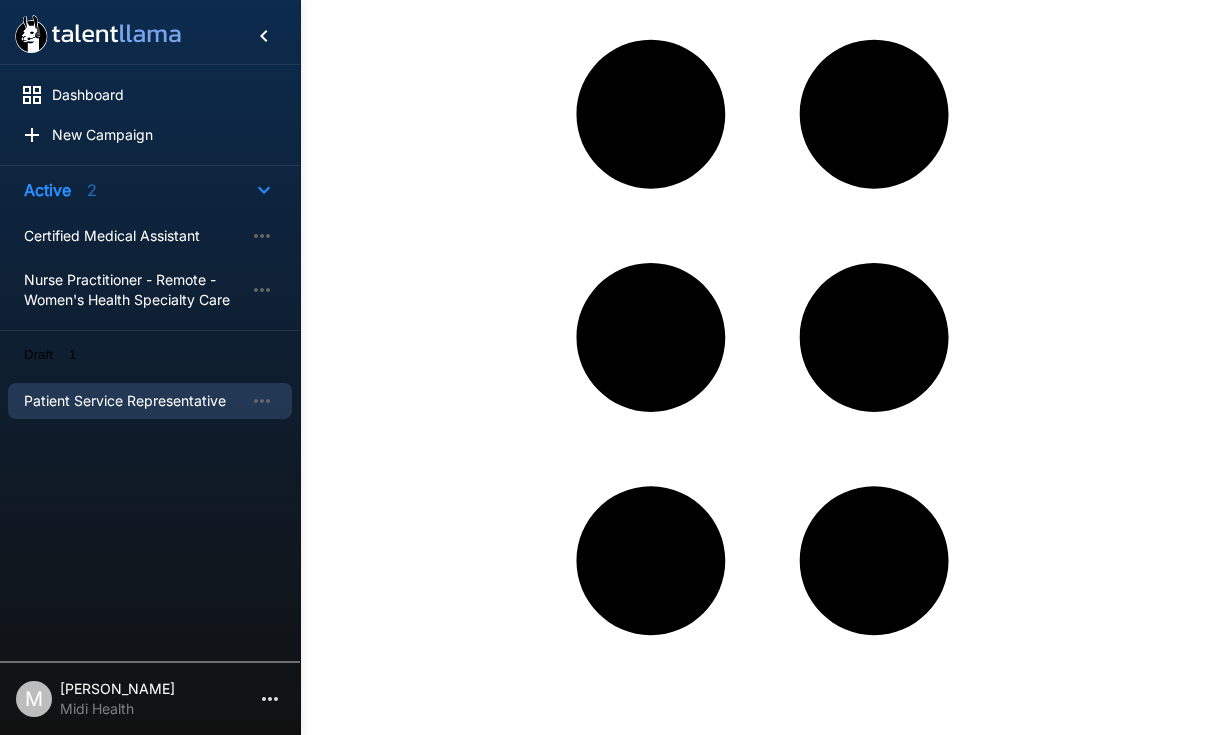 scroll, scrollTop: 729, scrollLeft: 0, axis: vertical 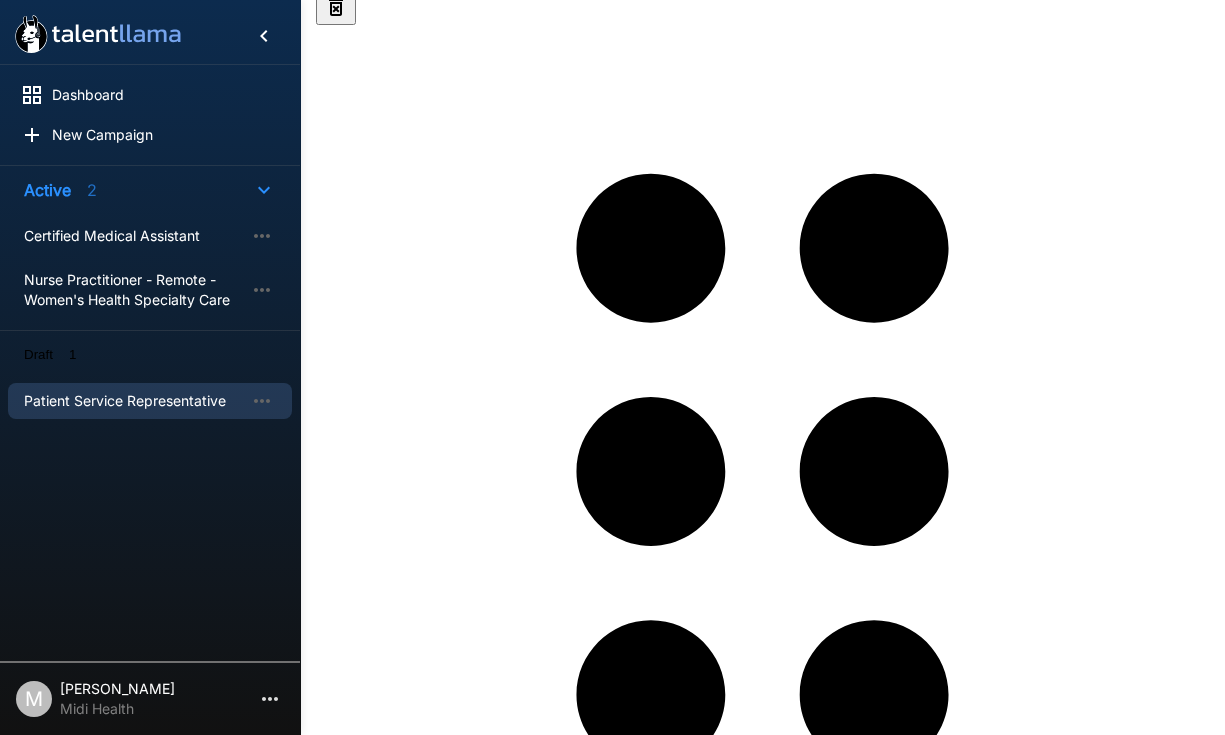 click 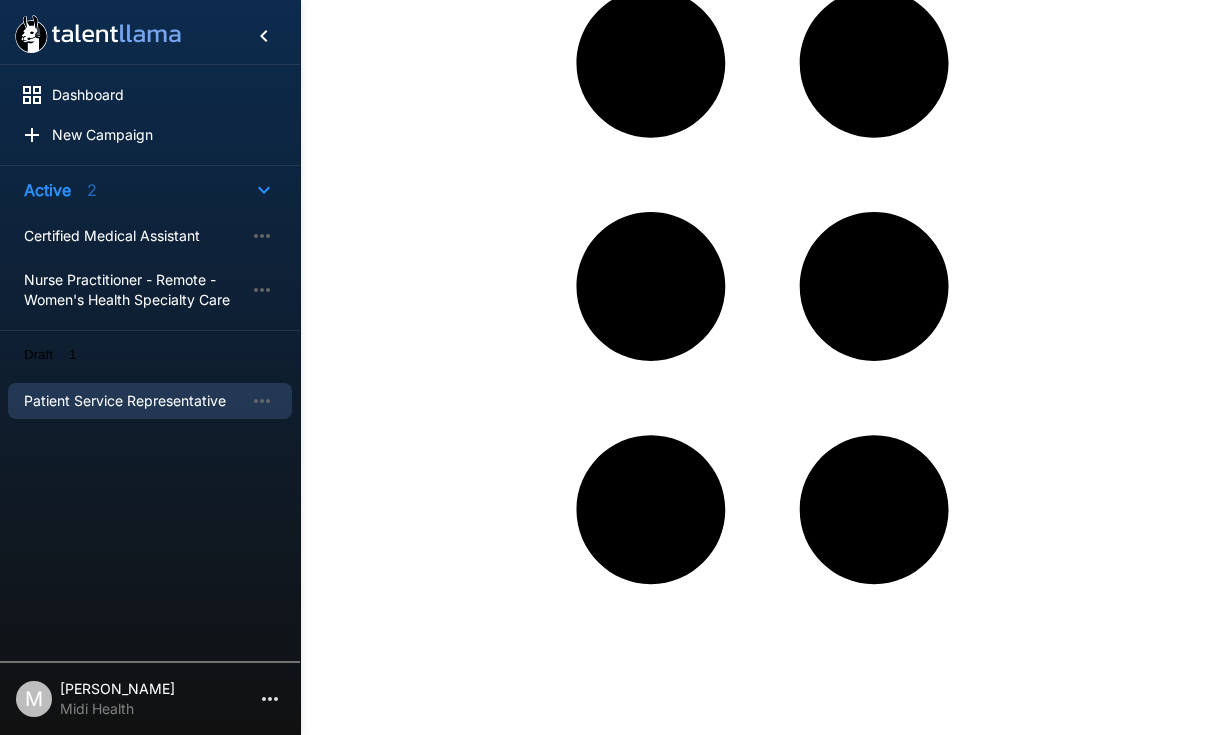 scroll, scrollTop: 918, scrollLeft: 0, axis: vertical 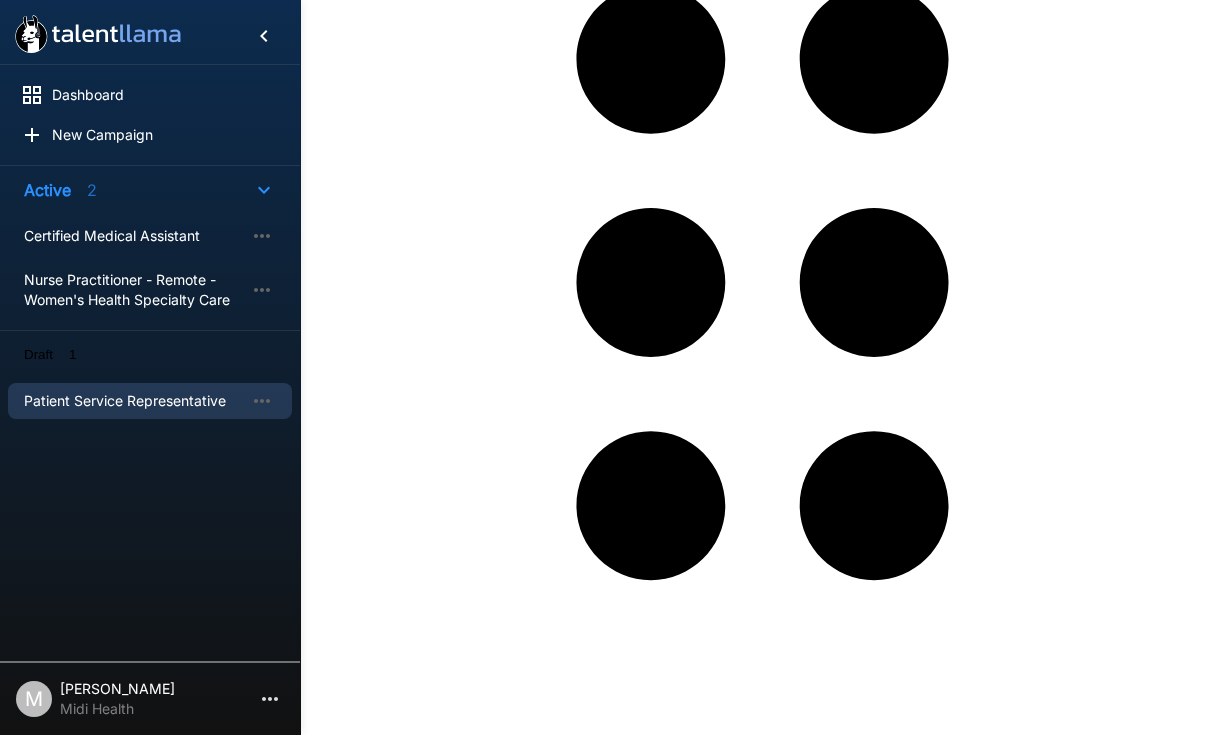 click 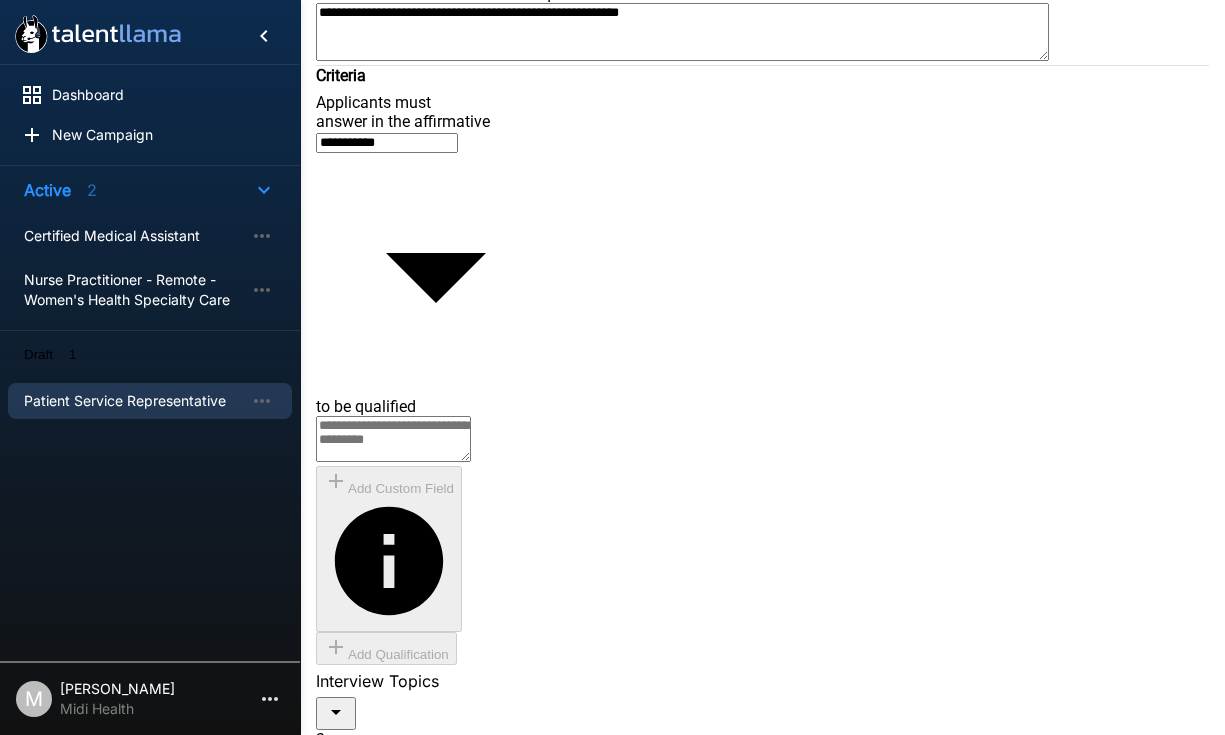 scroll, scrollTop: 1687, scrollLeft: 0, axis: vertical 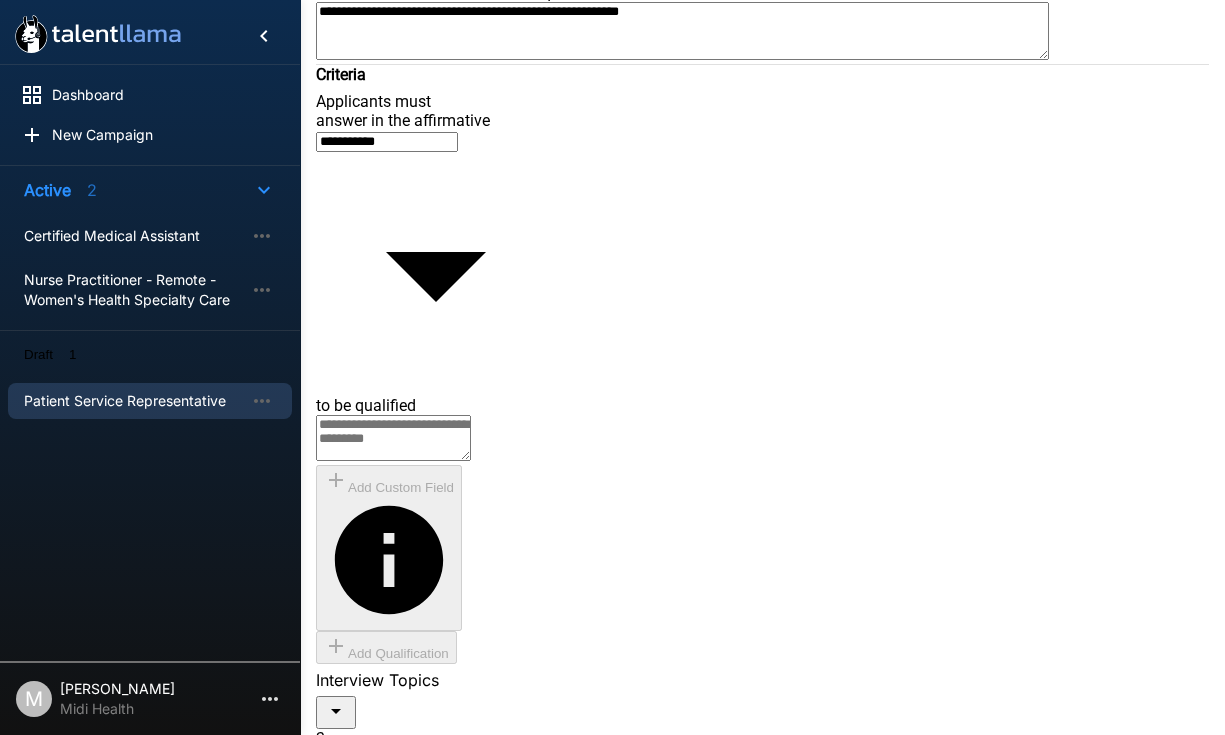 click on "**********" at bounding box center (762, 9325) 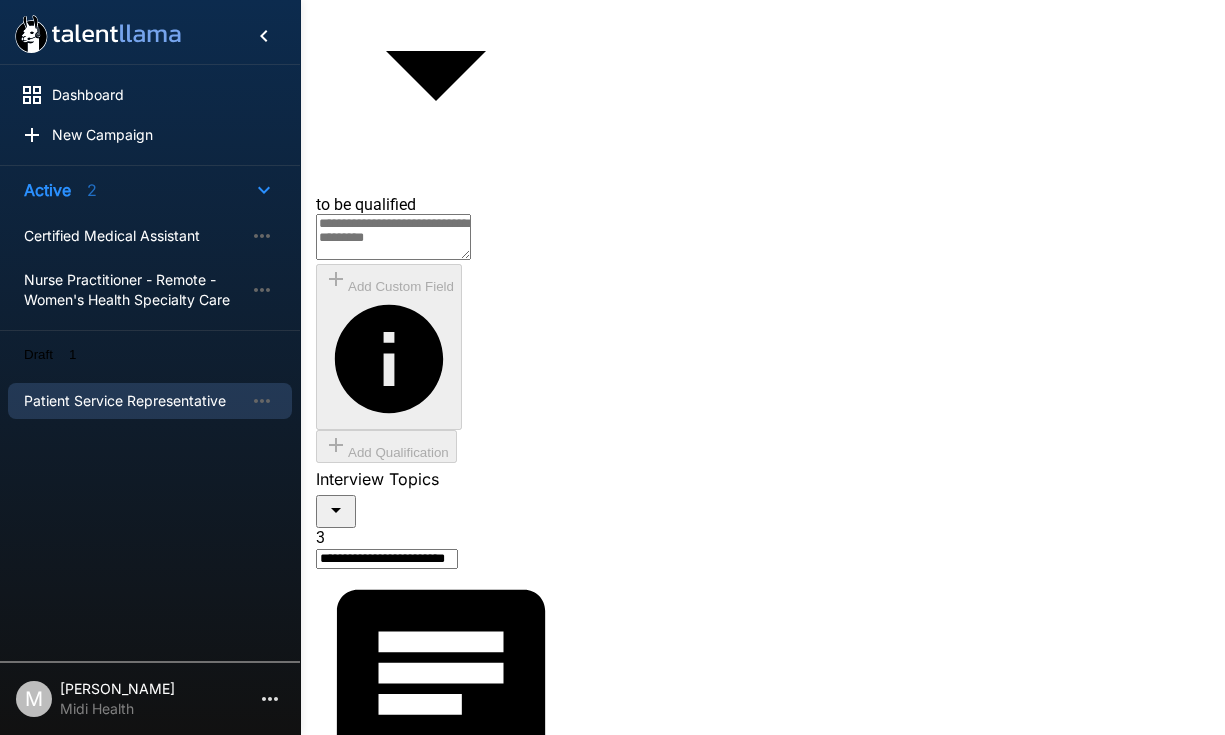 scroll, scrollTop: 1891, scrollLeft: 0, axis: vertical 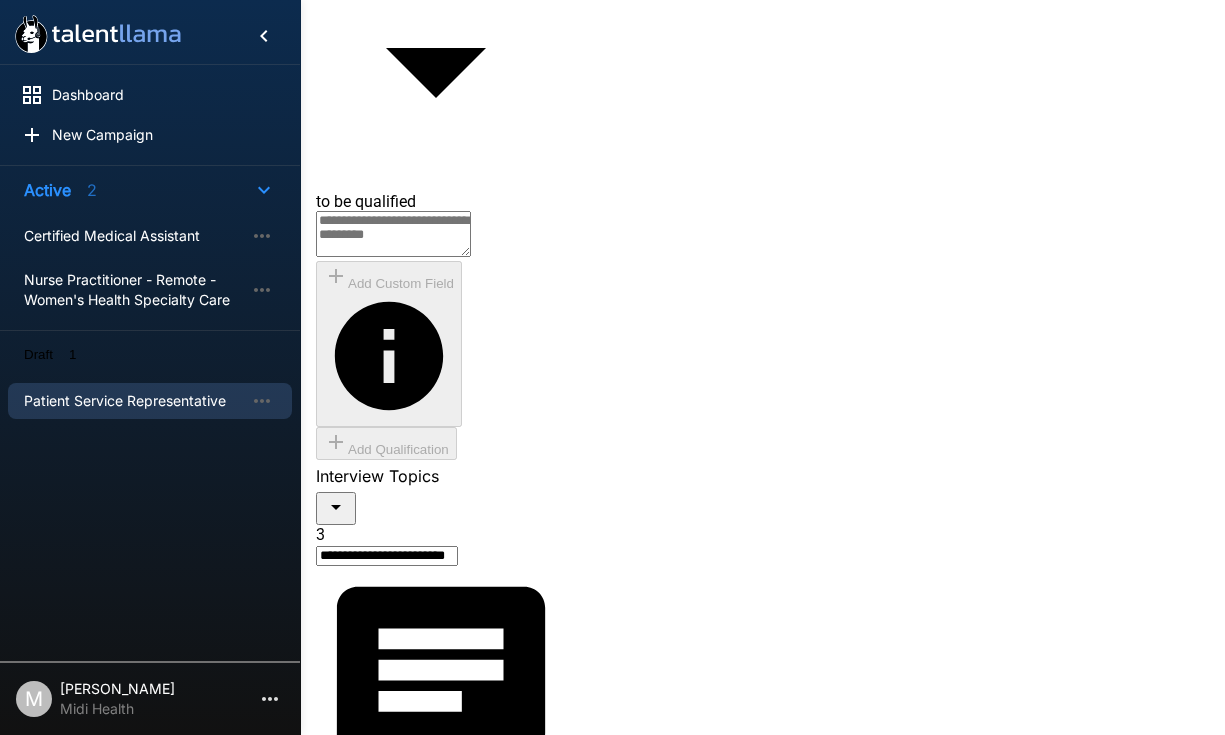 click 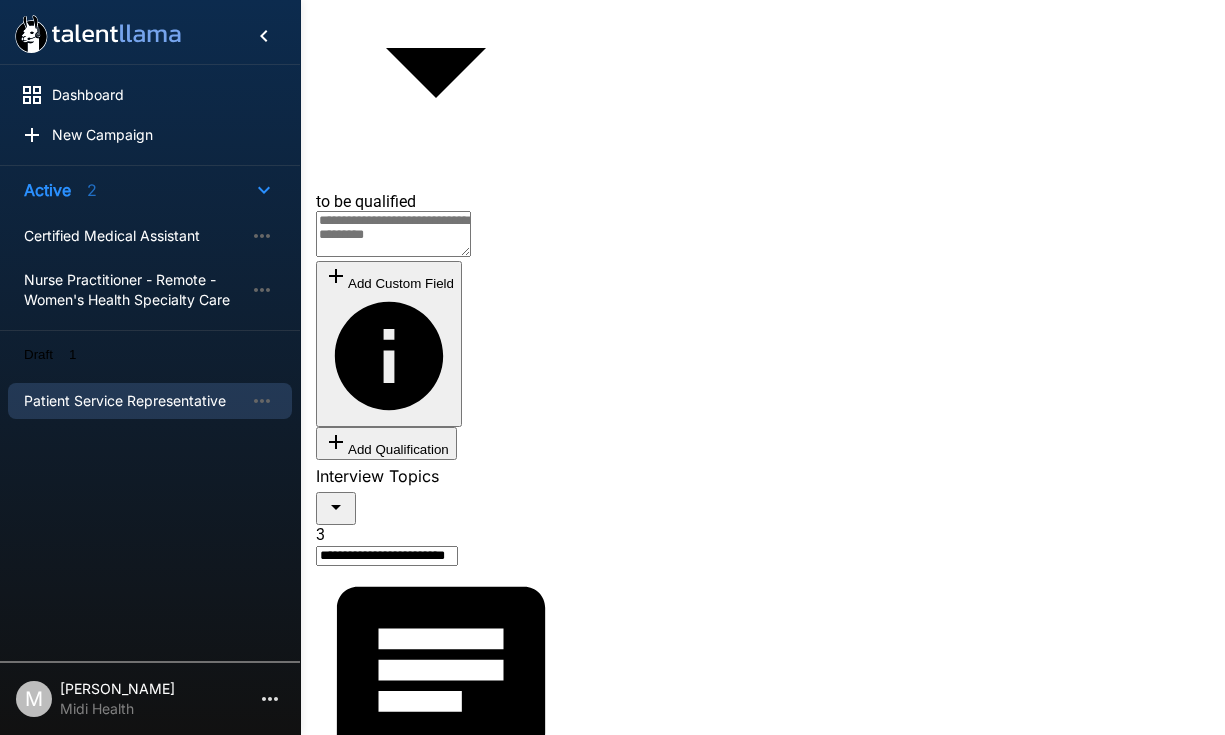 click 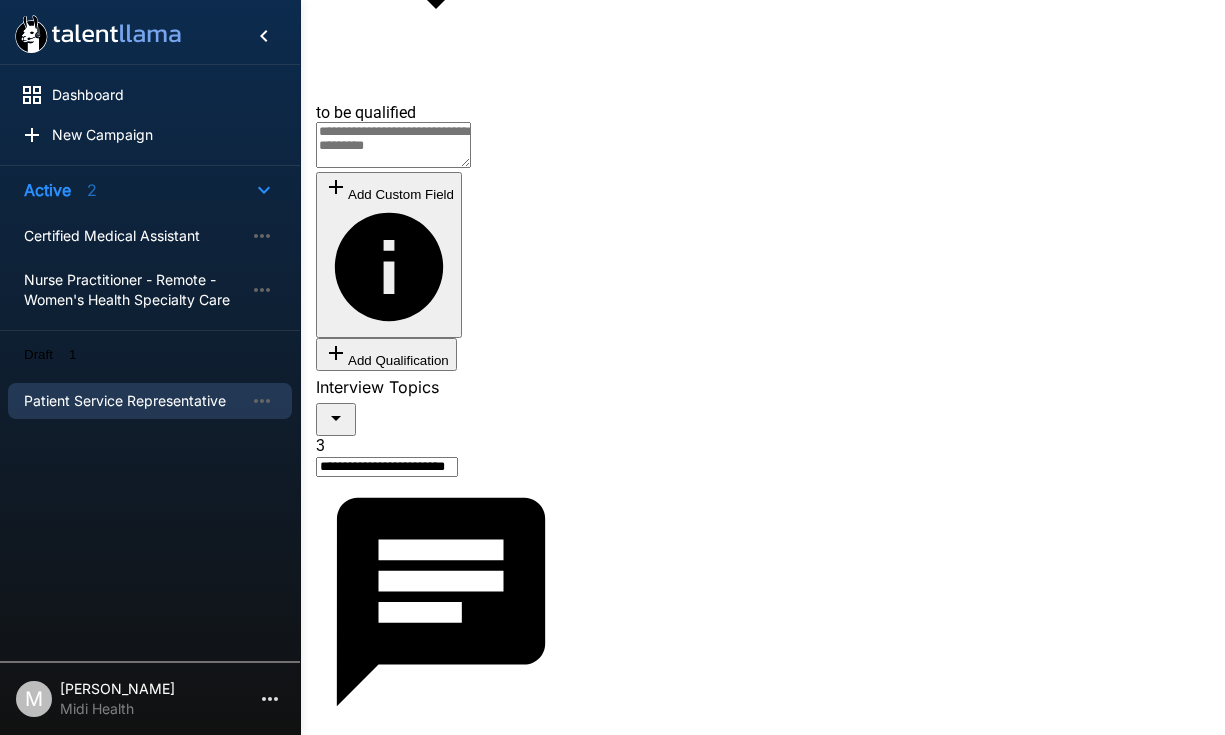 scroll, scrollTop: 1983, scrollLeft: 0, axis: vertical 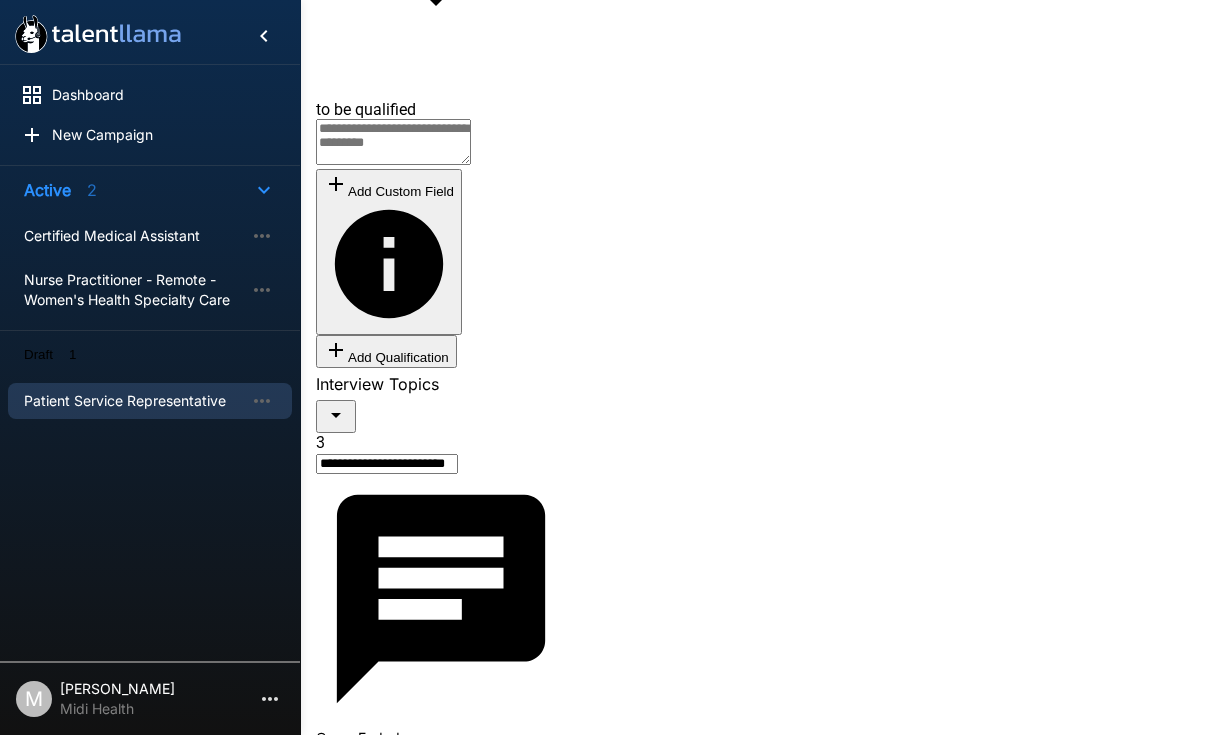 click 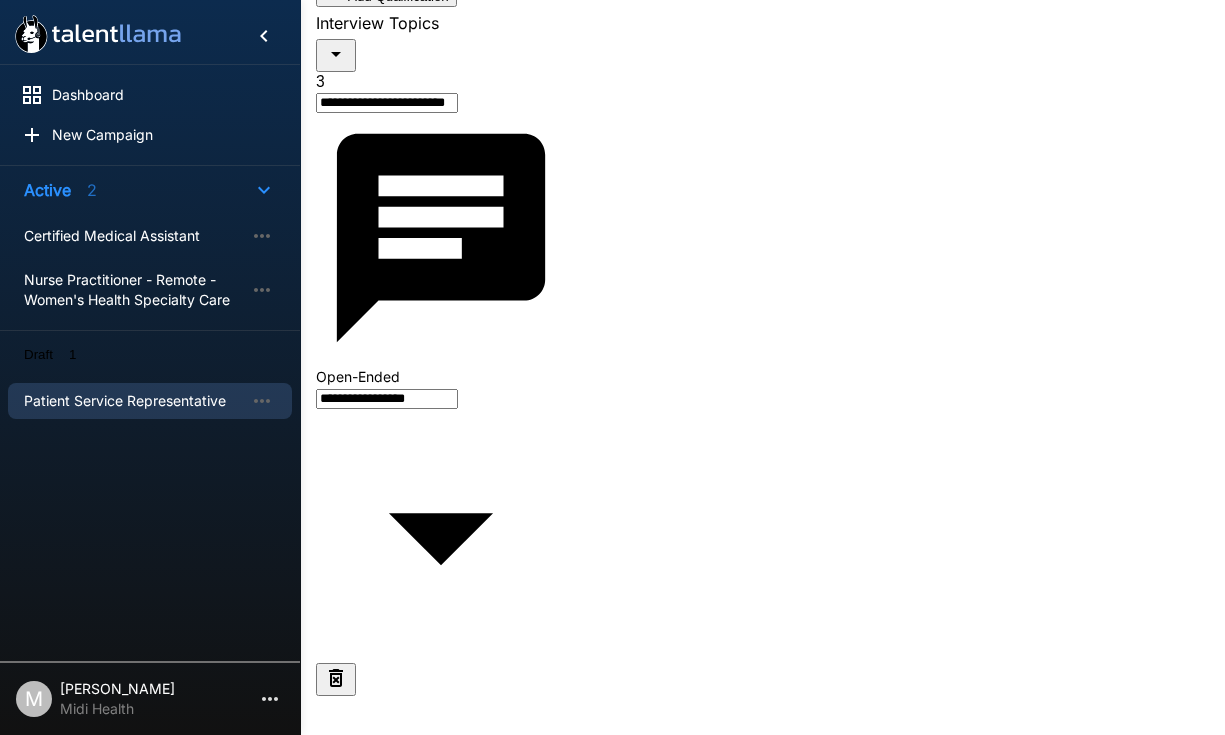 scroll, scrollTop: 2352, scrollLeft: 0, axis: vertical 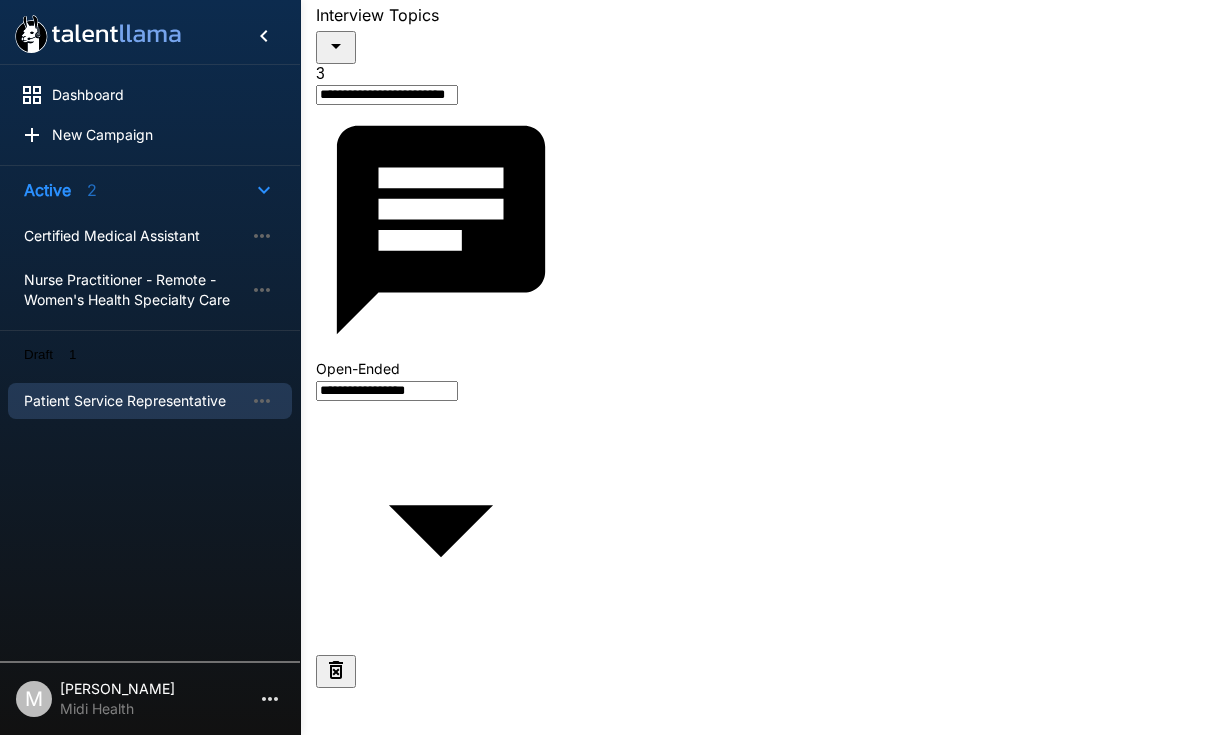 click at bounding box center (336, 11921) 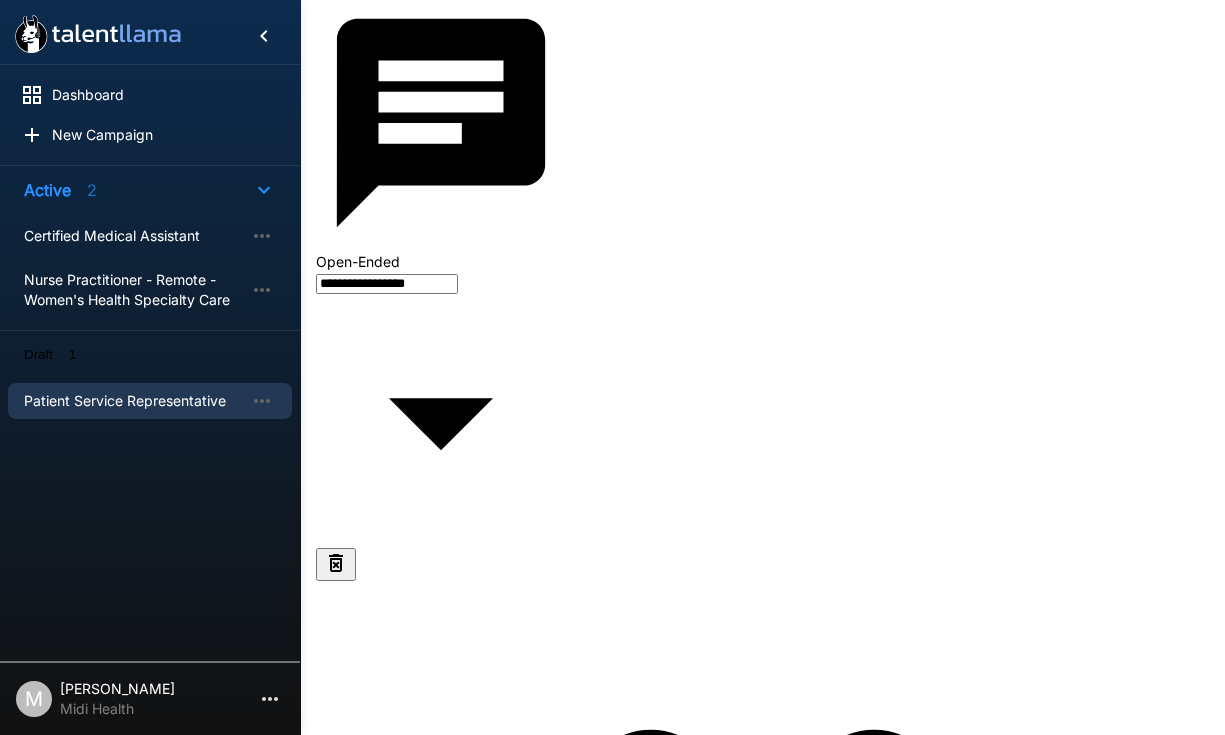 scroll, scrollTop: 2462, scrollLeft: 0, axis: vertical 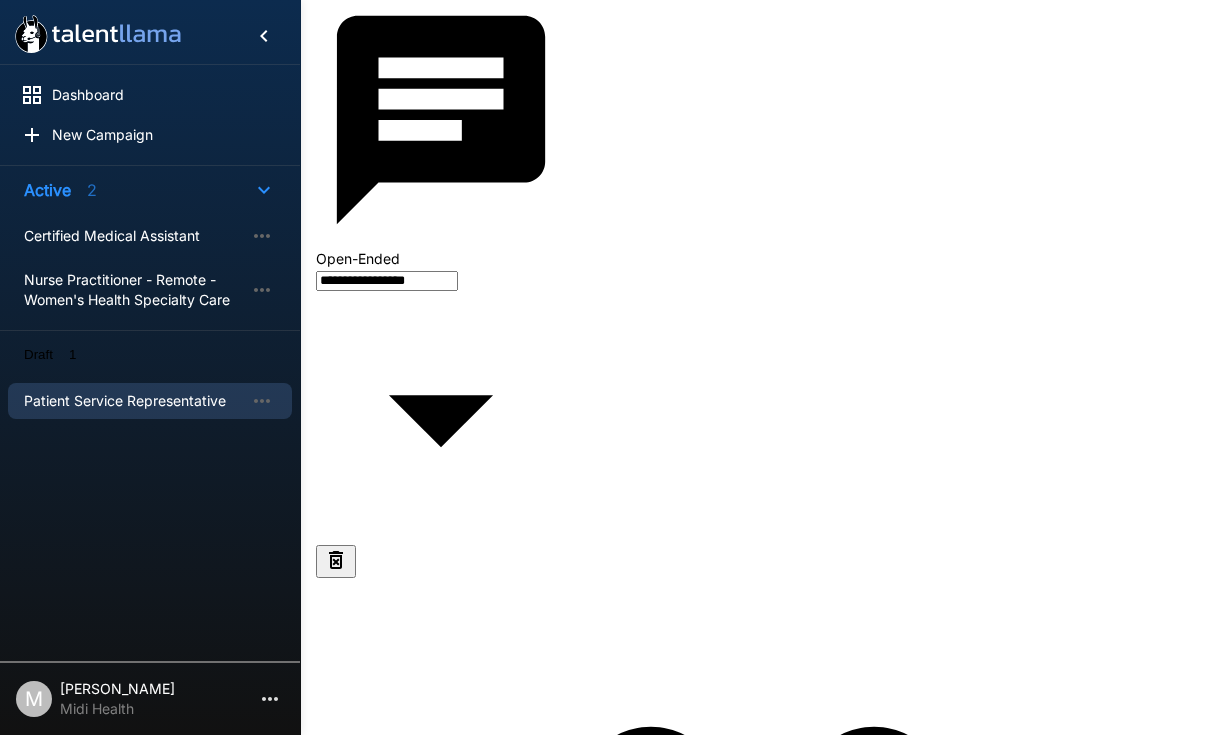 drag, startPoint x: 700, startPoint y: 492, endPoint x: 927, endPoint y: 486, distance: 227.07928 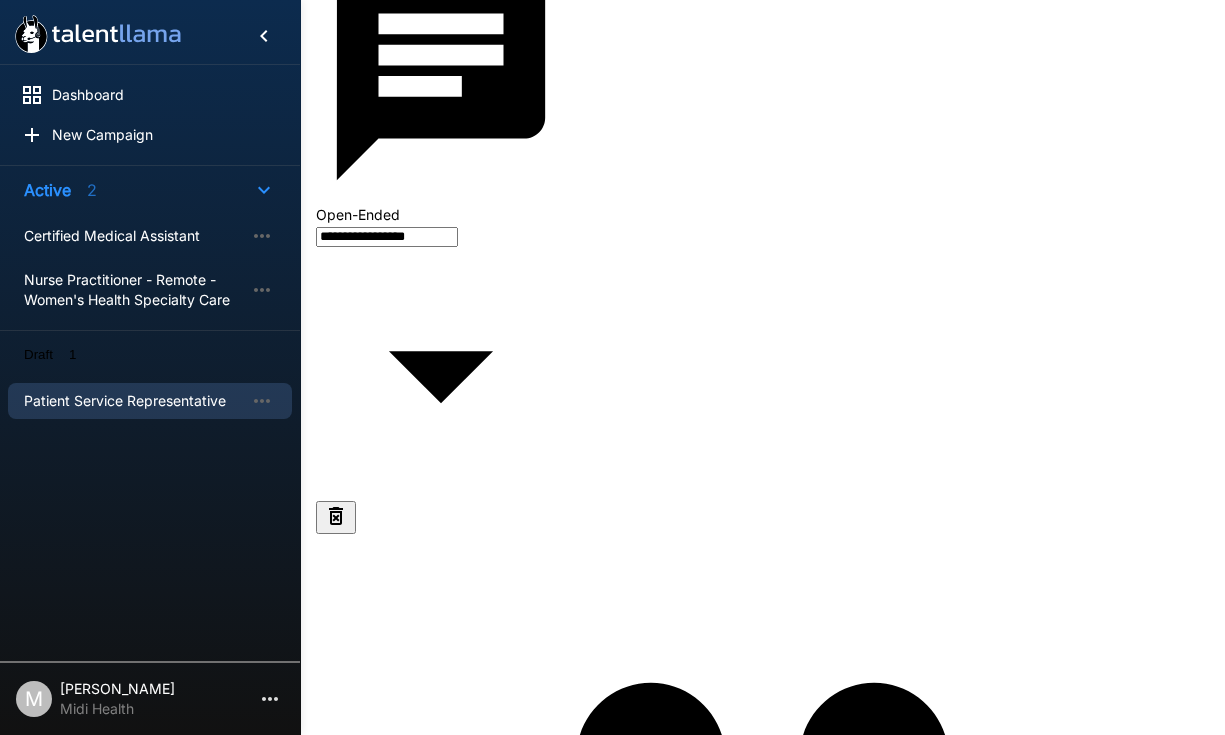 scroll, scrollTop: 2509, scrollLeft: 0, axis: vertical 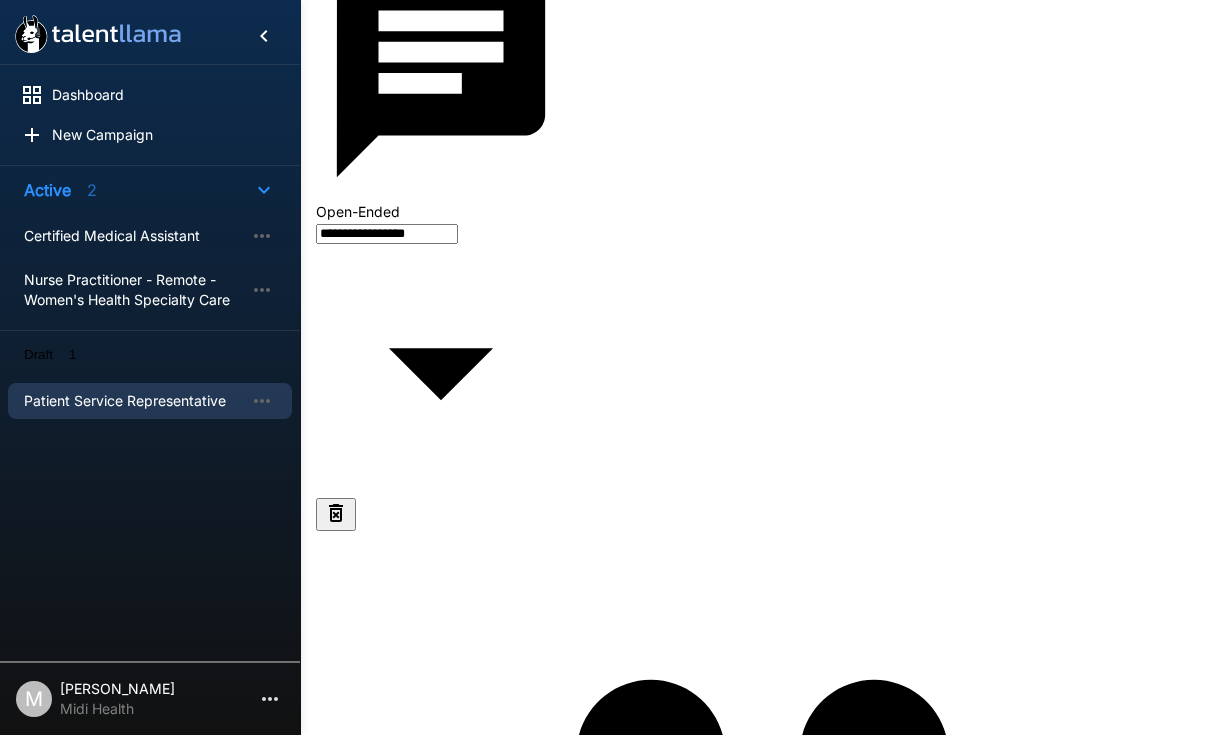 type on "**********" 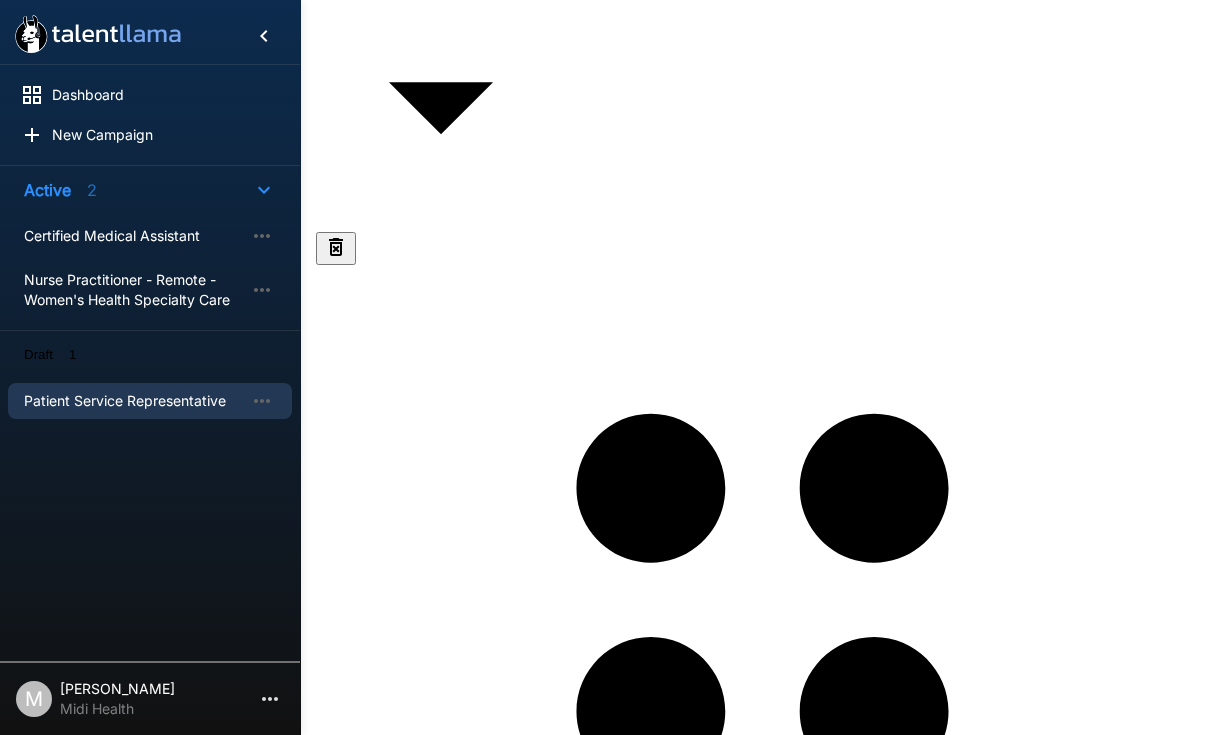 scroll, scrollTop: 2777, scrollLeft: 0, axis: vertical 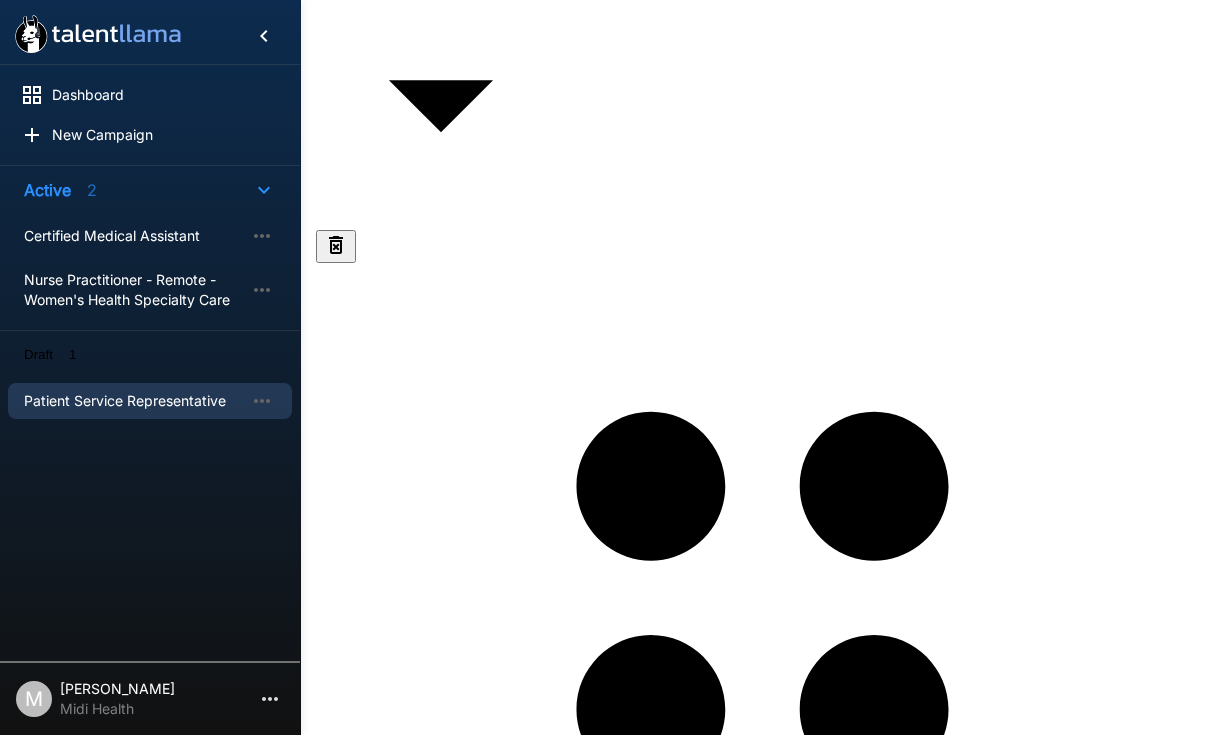 click 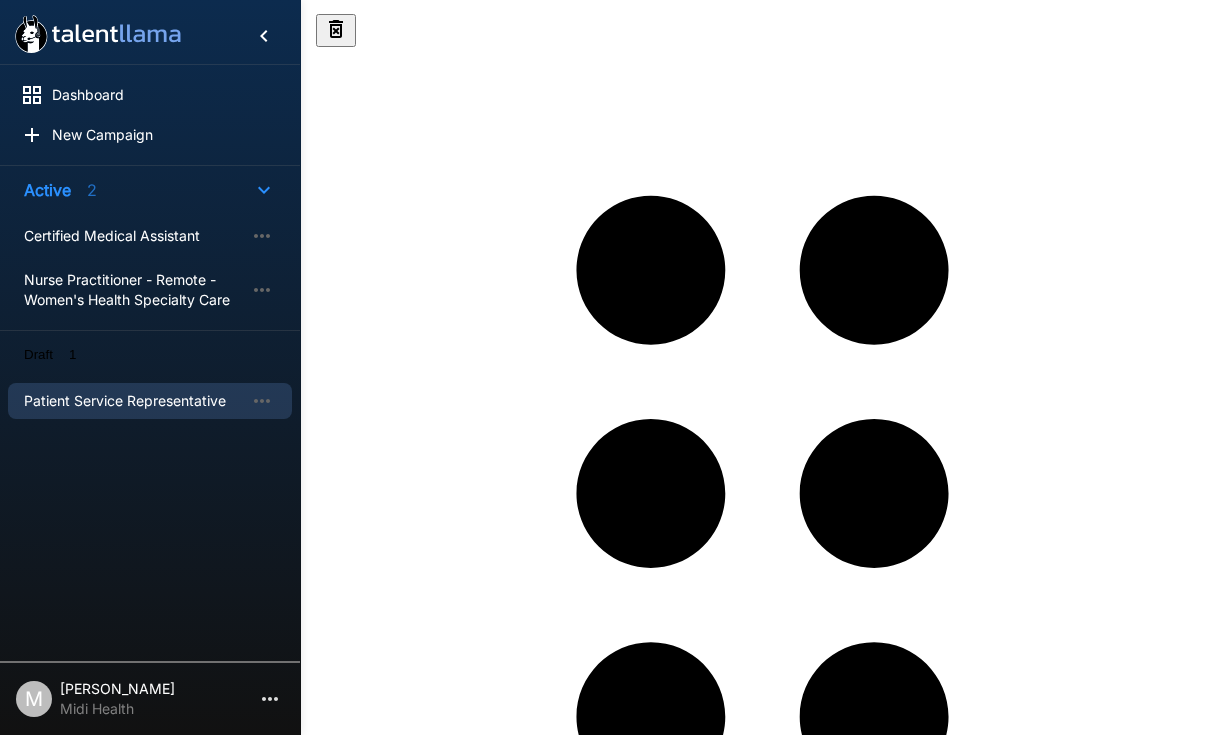 scroll, scrollTop: 2994, scrollLeft: 0, axis: vertical 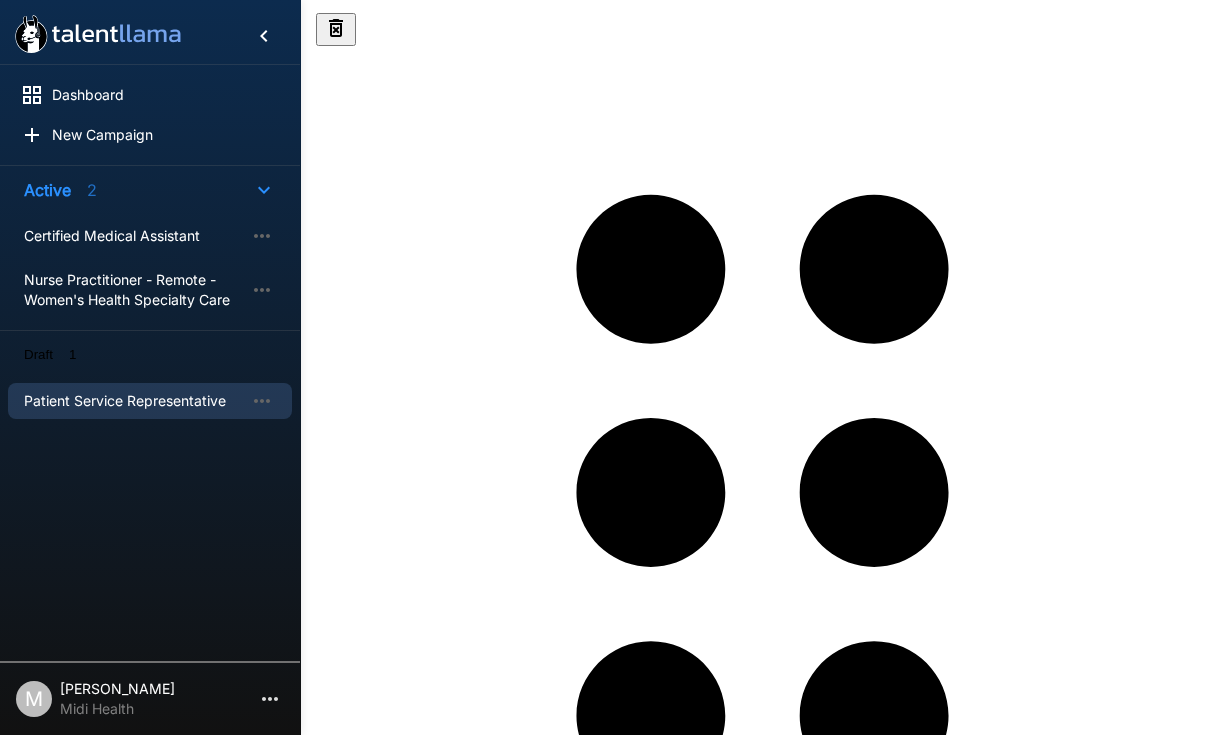 drag, startPoint x: 521, startPoint y: 612, endPoint x: 452, endPoint y: 613, distance: 69.00725 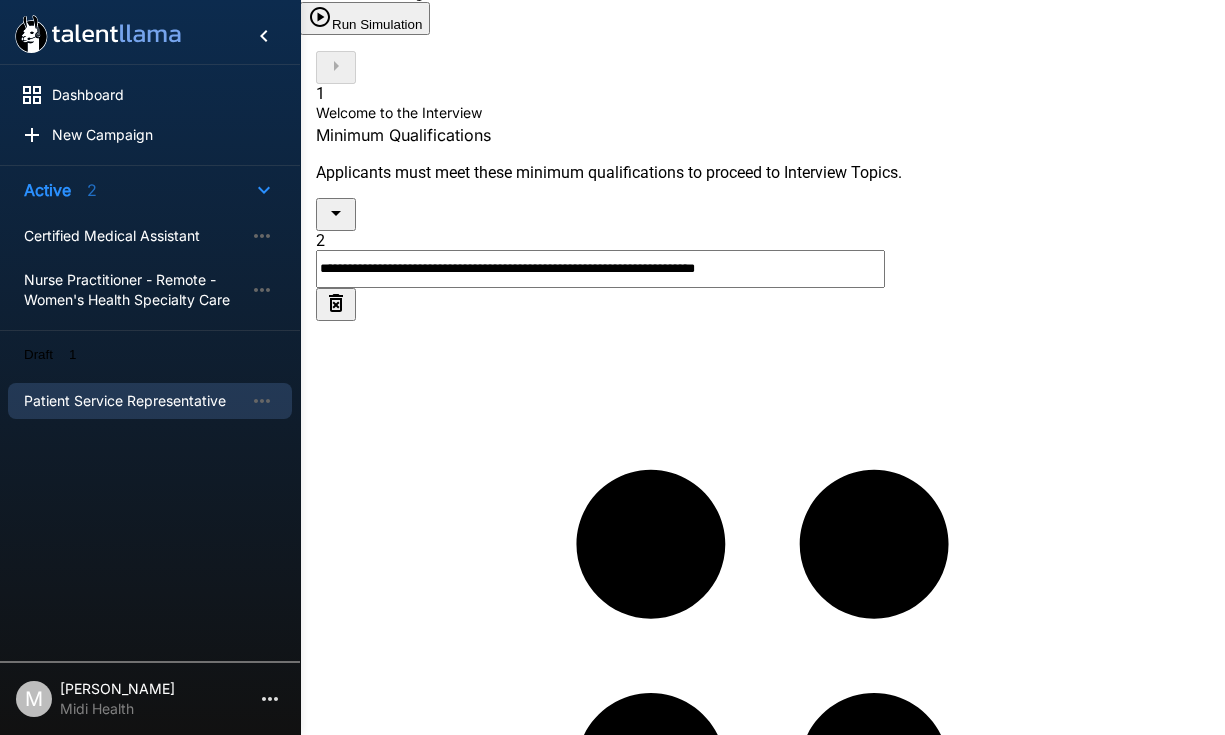 scroll, scrollTop: 276, scrollLeft: 0, axis: vertical 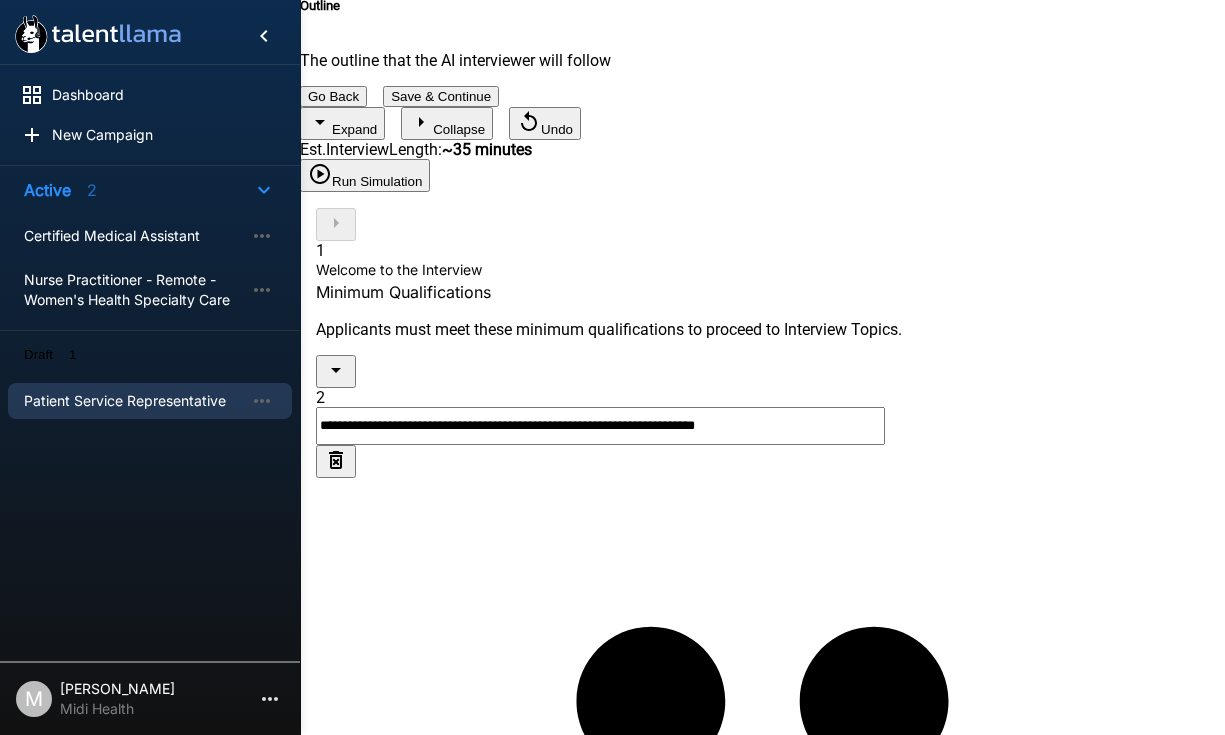 type on "**********" 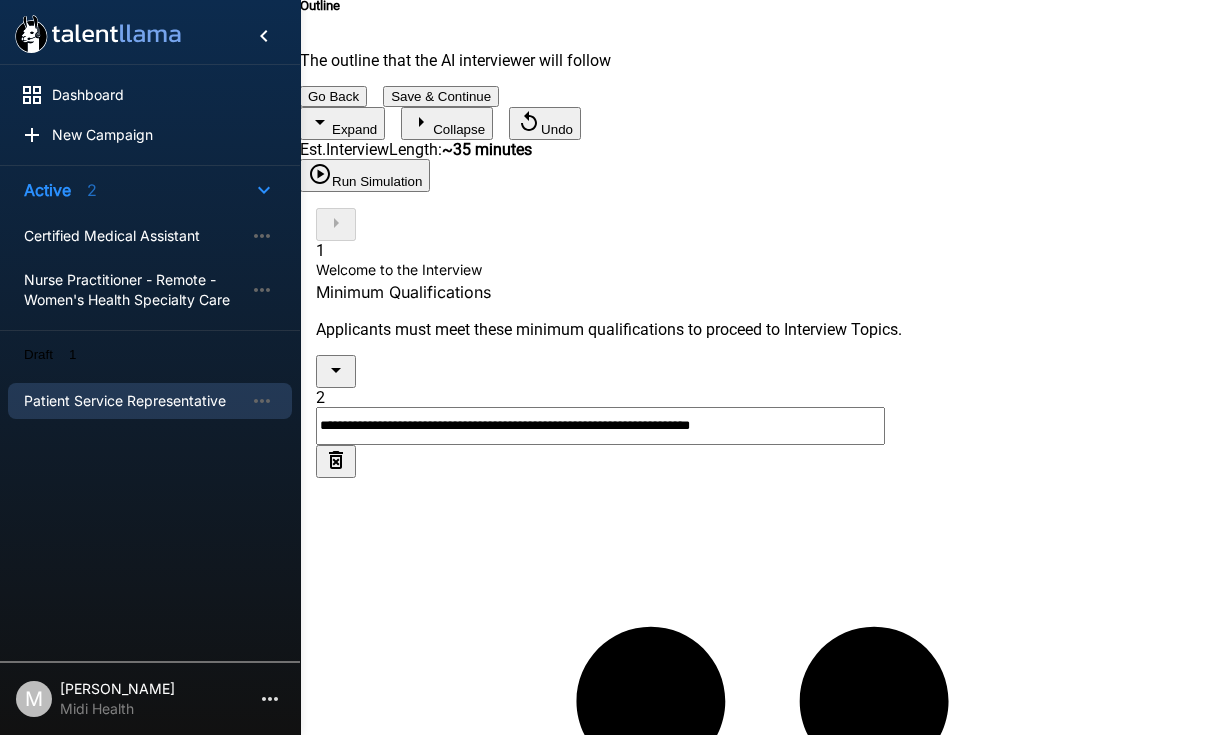 type on "**********" 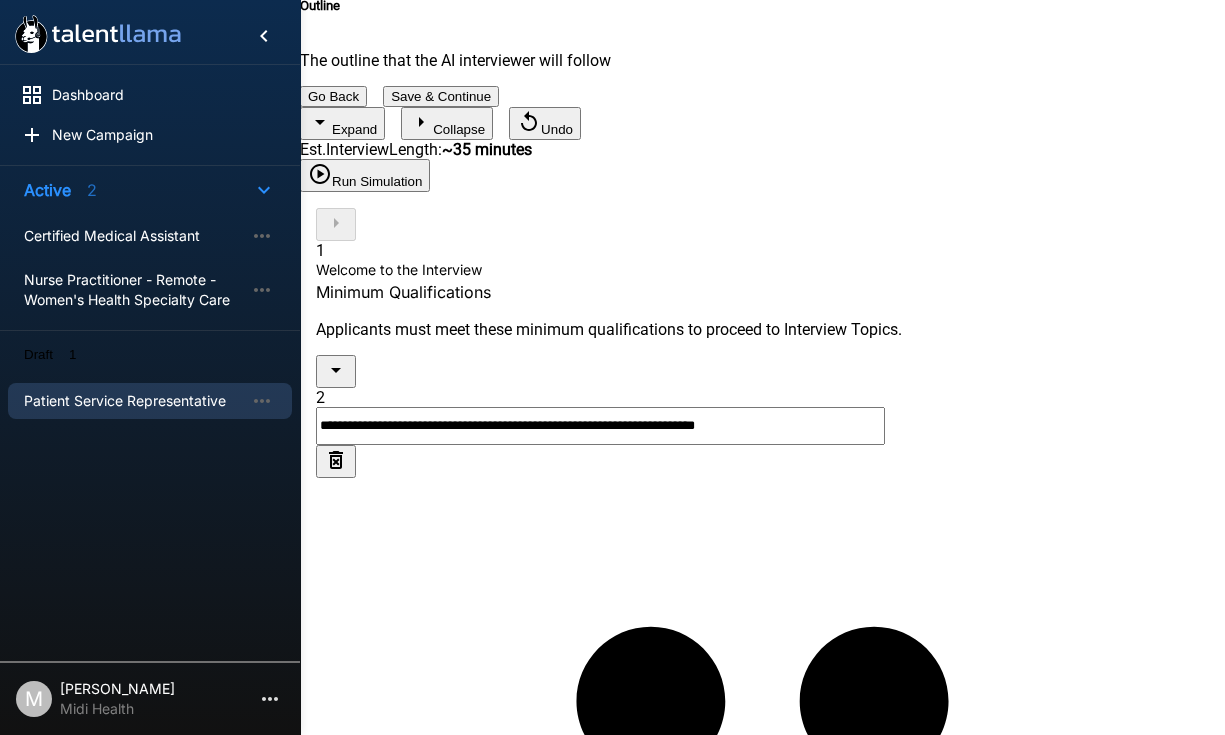 click on "Add Qualification" at bounding box center (386, 2058) 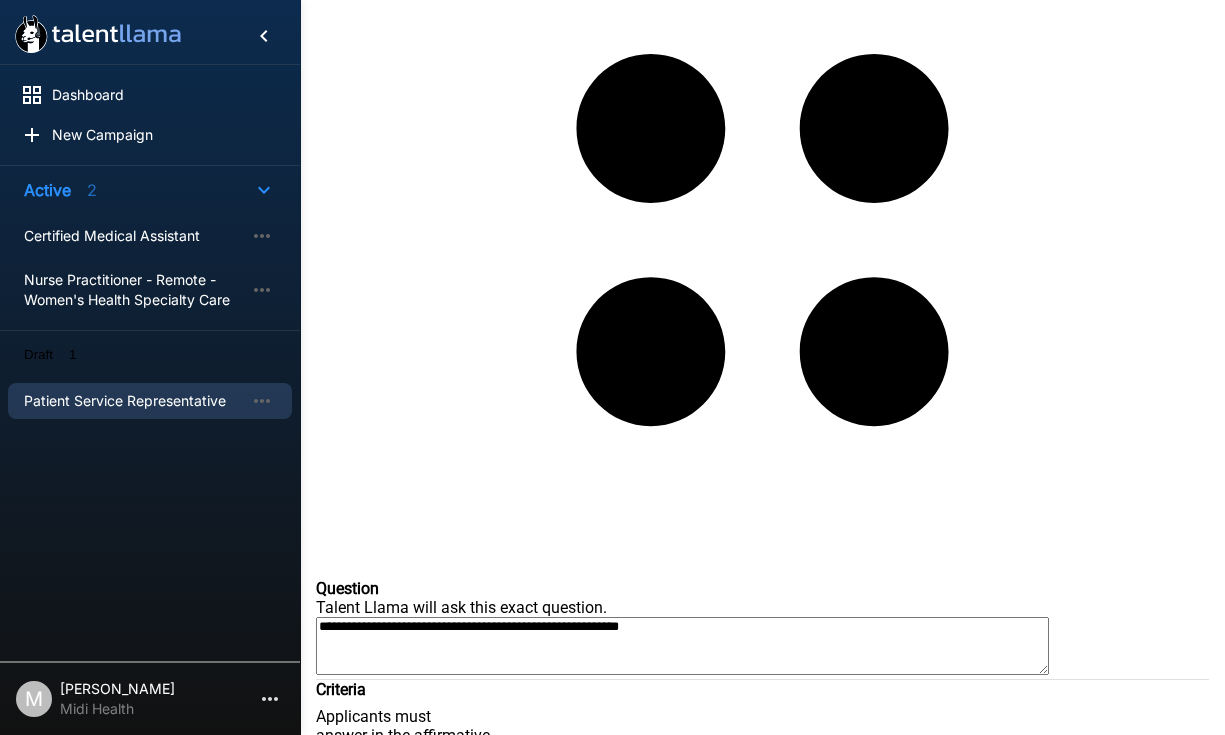 scroll, scrollTop: 1207, scrollLeft: 0, axis: vertical 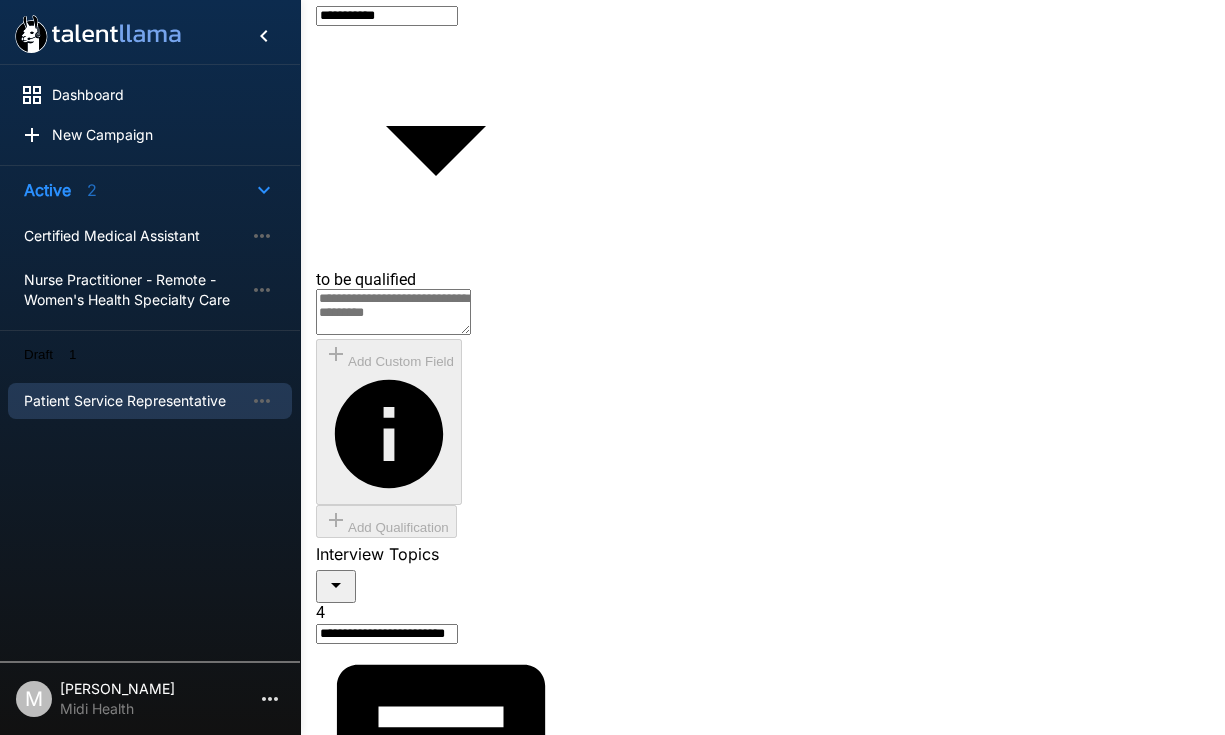 click on "13" at bounding box center (378, 18553) 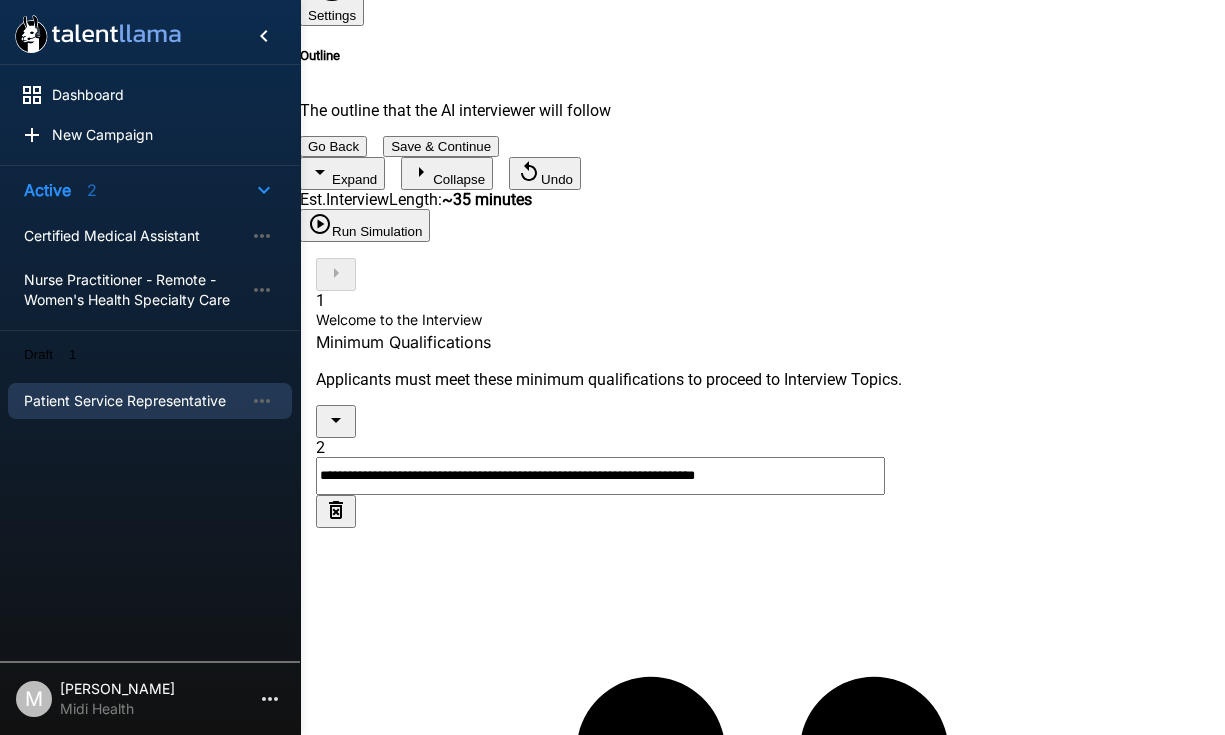 scroll, scrollTop: 0, scrollLeft: 0, axis: both 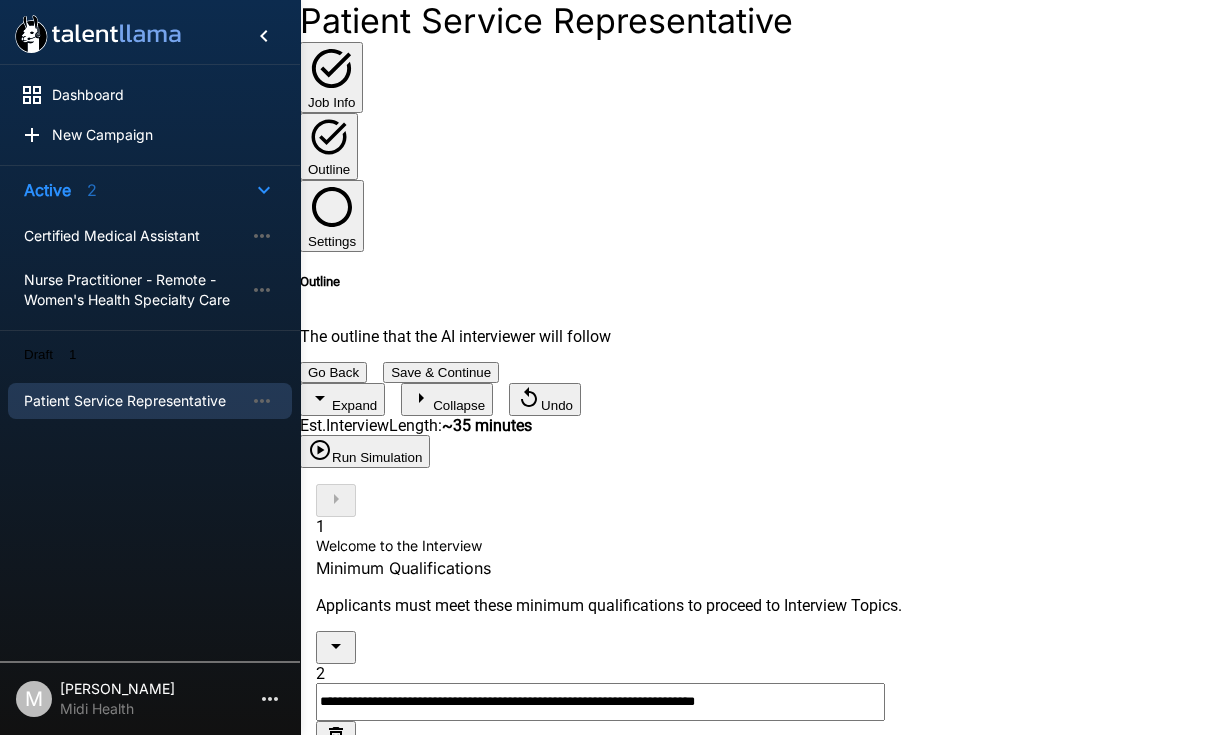 click on "Go Back" at bounding box center [333, 372] 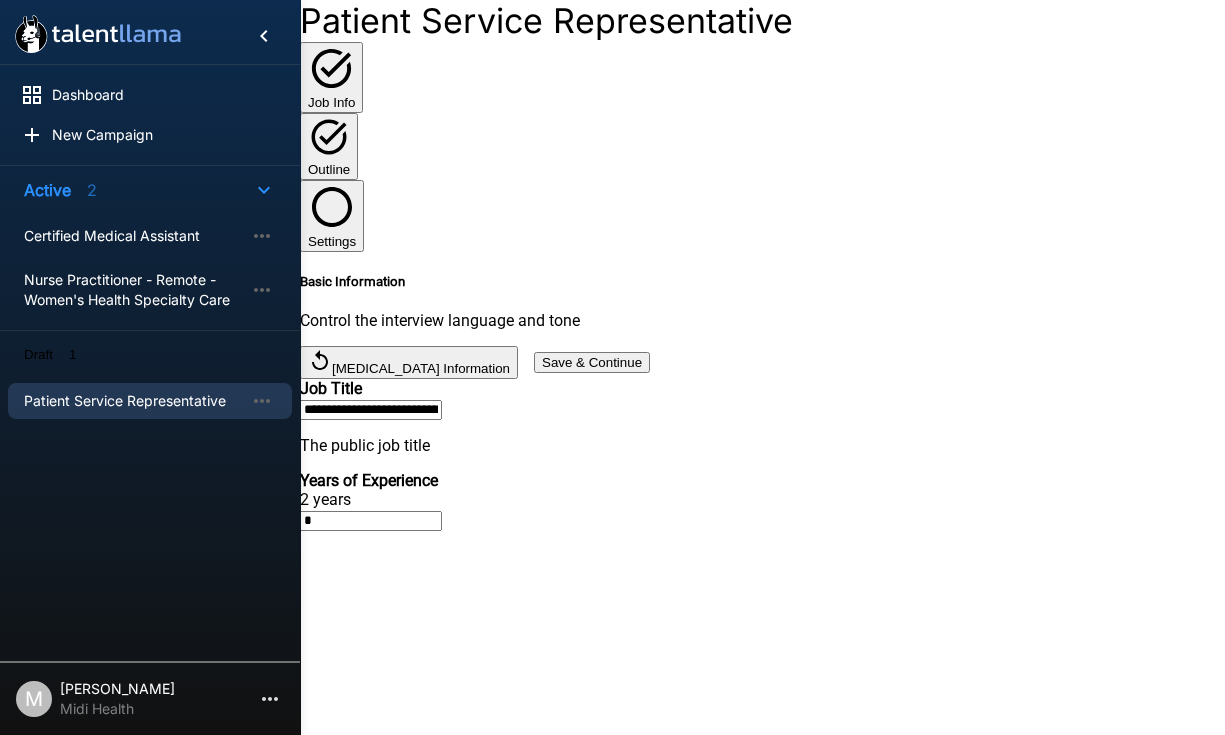 click on "Save & Continue" at bounding box center (592, 362) 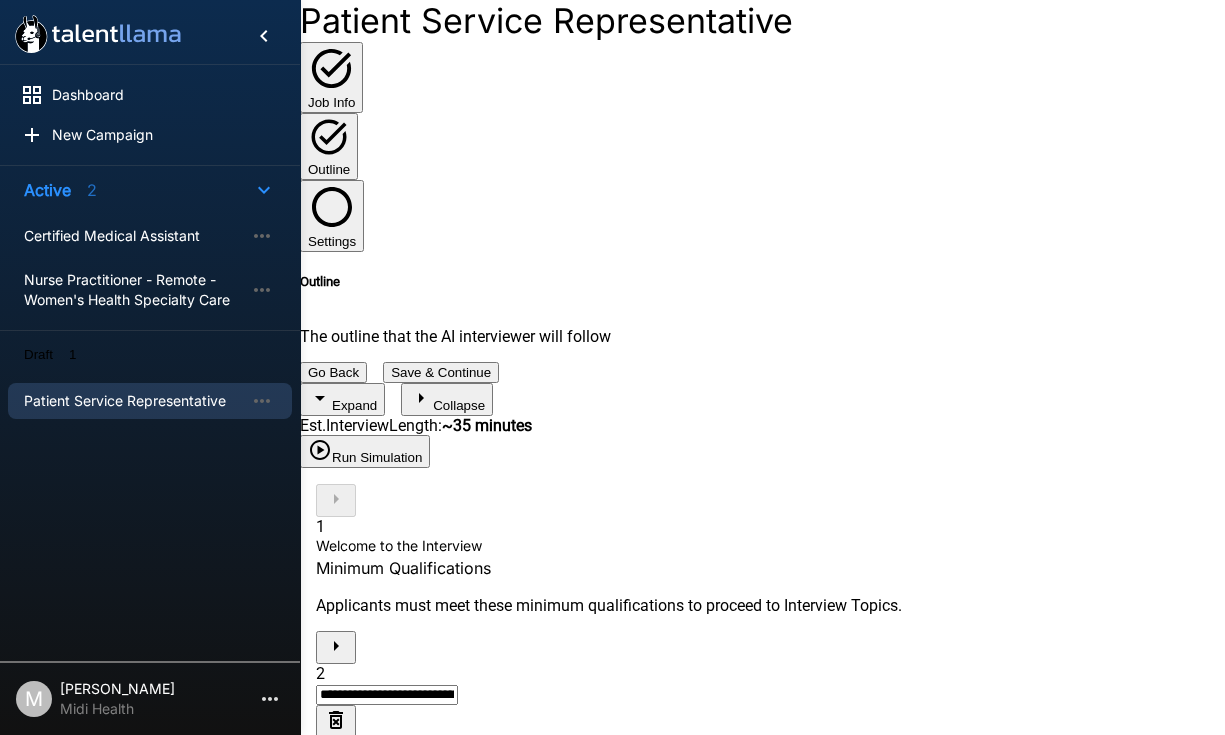 click on "Save & Continue" at bounding box center [441, 372] 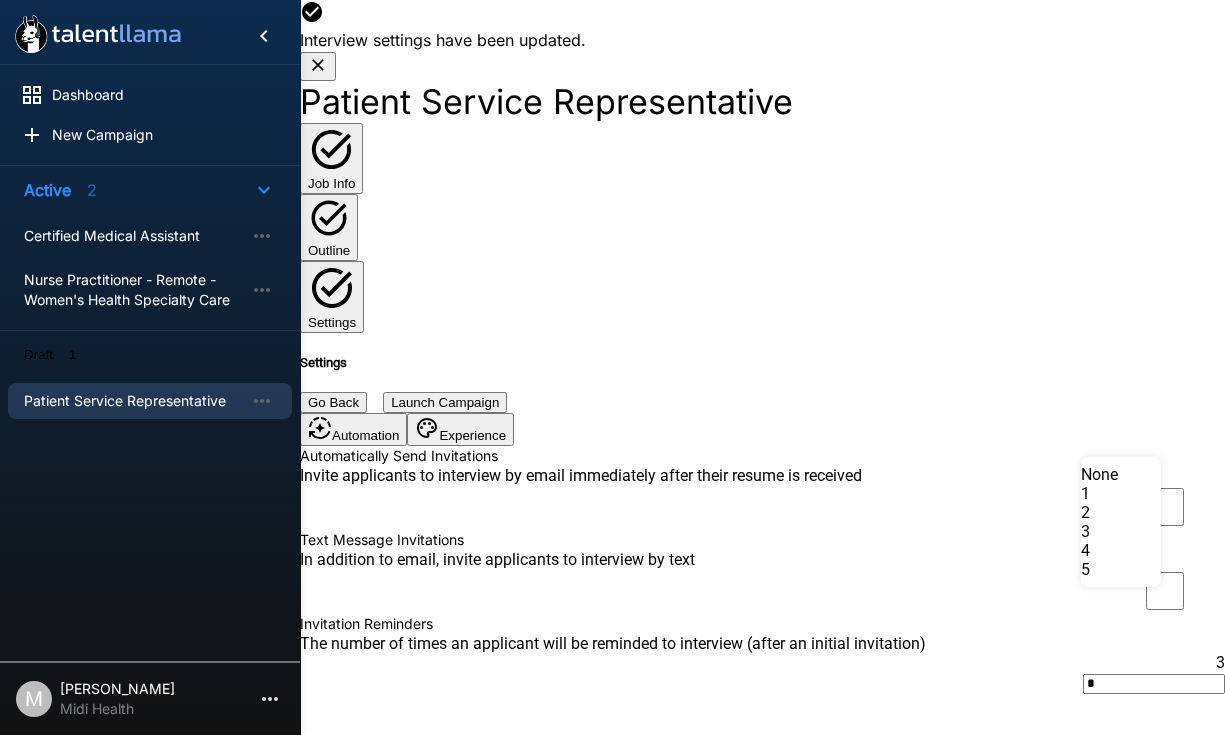 click on "Dashboard New Campaign Active 2 Certified Medical Assistant Nurse Practitioner - Remote - Women's Health Specialty Care Draft 1 Patient Service Representative M [PERSON_NAME] Midi Health Interview settings have been updated. Patient Service Representative Job Info Outline Settings Settings Go Back Launch Campaign Automation Experience Automatically Send Invitations Invite applicants to interview by email immediately after their resume is received Text Message Invitations In addition to email, invite applicants to interview by text Invitation Reminders The number of times an applicant will be reminded to interview (after an initial invitation) 3 * Automatically Pause Campaign Pause this campaign when a specified number of interviews have been completed Interview Limit The number of interviews that can be completed before pausing the campaign Applicant Import by Email Forward applicant resumes to this email address and Talent Llama will automatically import them [EMAIL_ADDRESS][DOMAIN_NAME] 1" at bounding box center (612, 367) 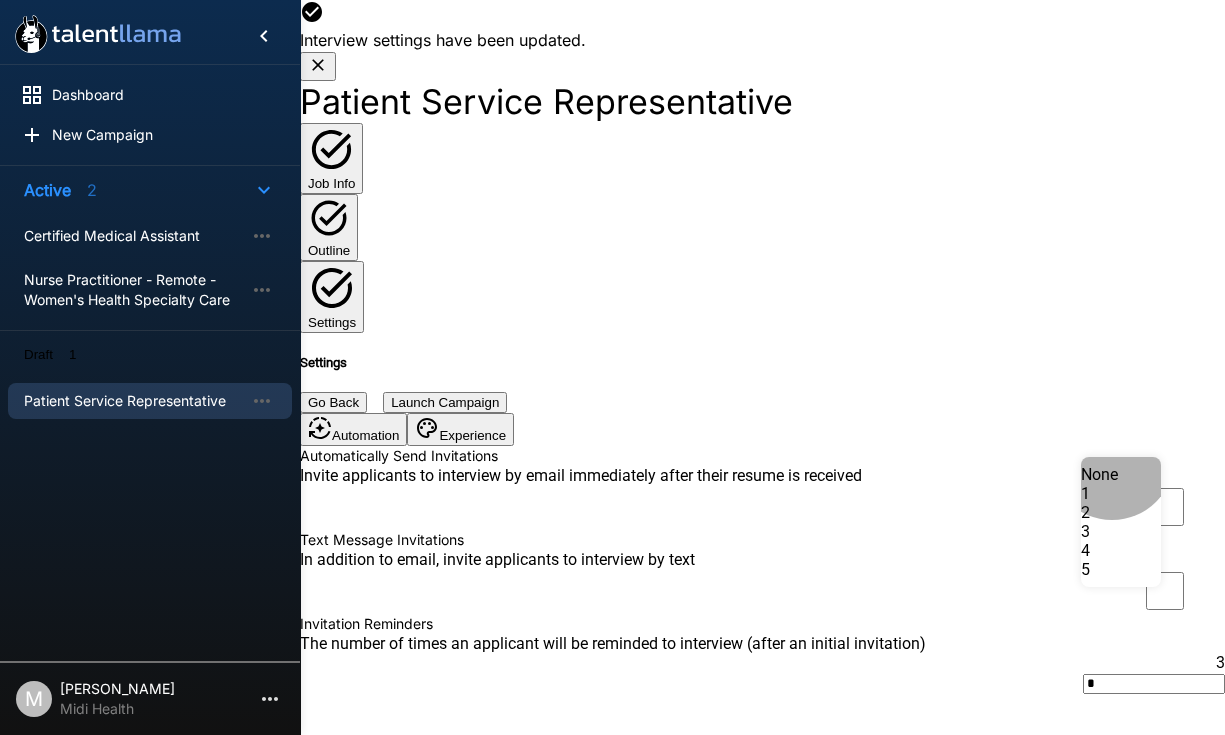 click on "2" at bounding box center [1121, 512] 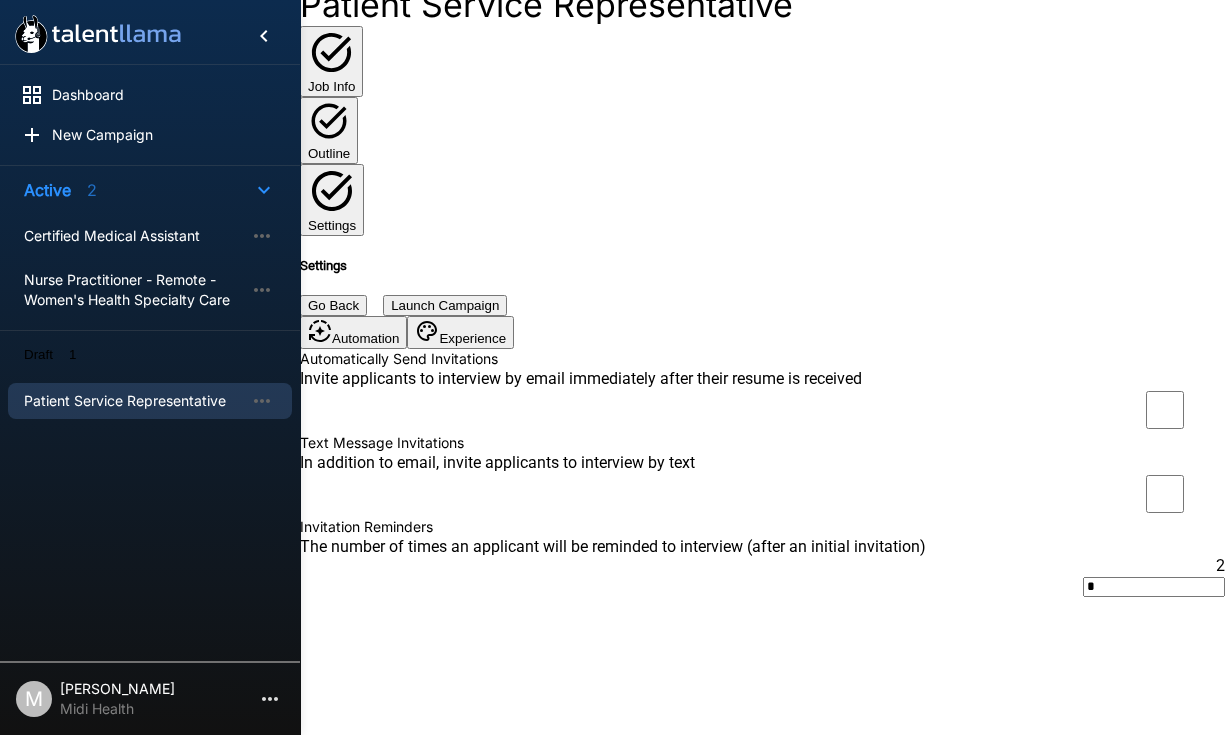scroll, scrollTop: 103, scrollLeft: 0, axis: vertical 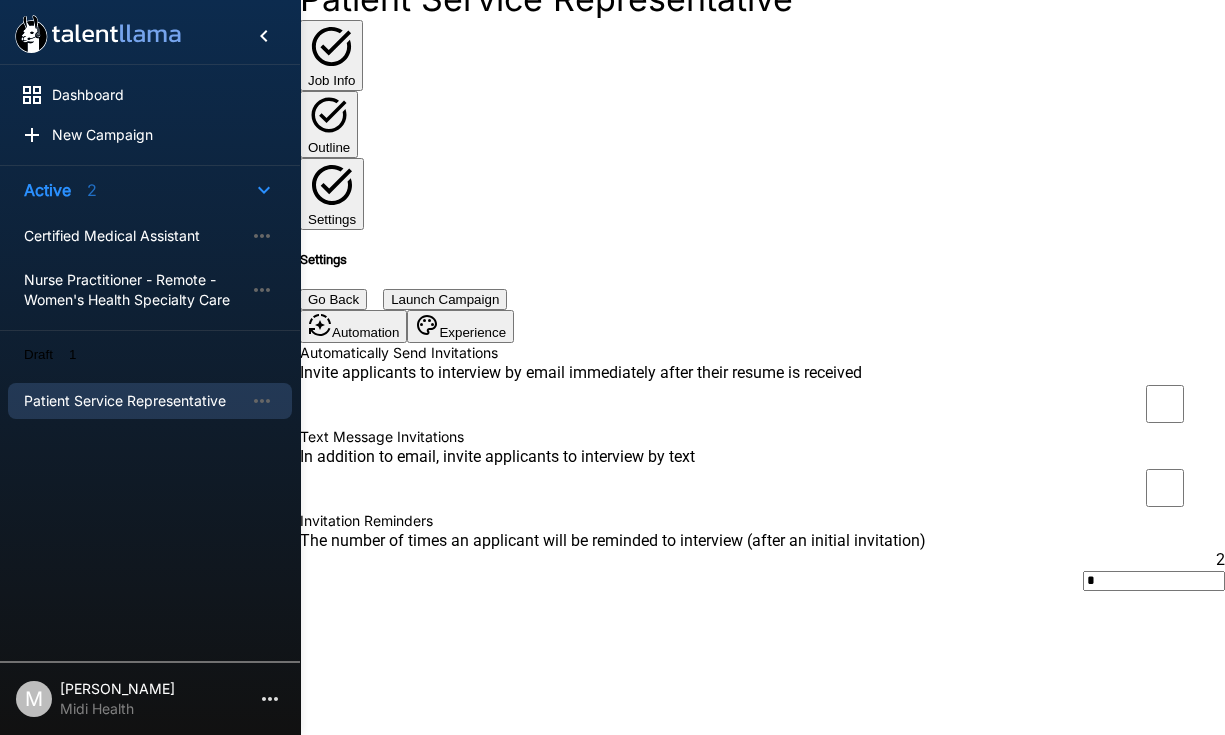 click on "***" at bounding box center (1154, 1686) 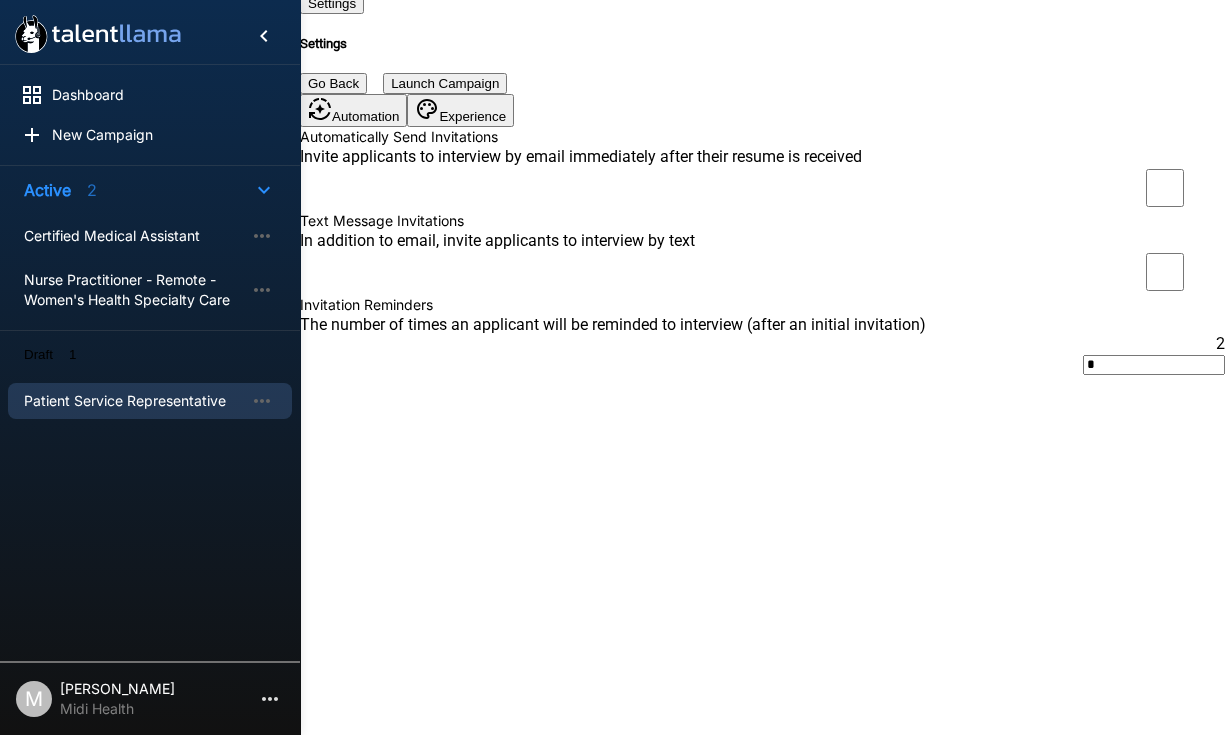 scroll, scrollTop: 242, scrollLeft: 0, axis: vertical 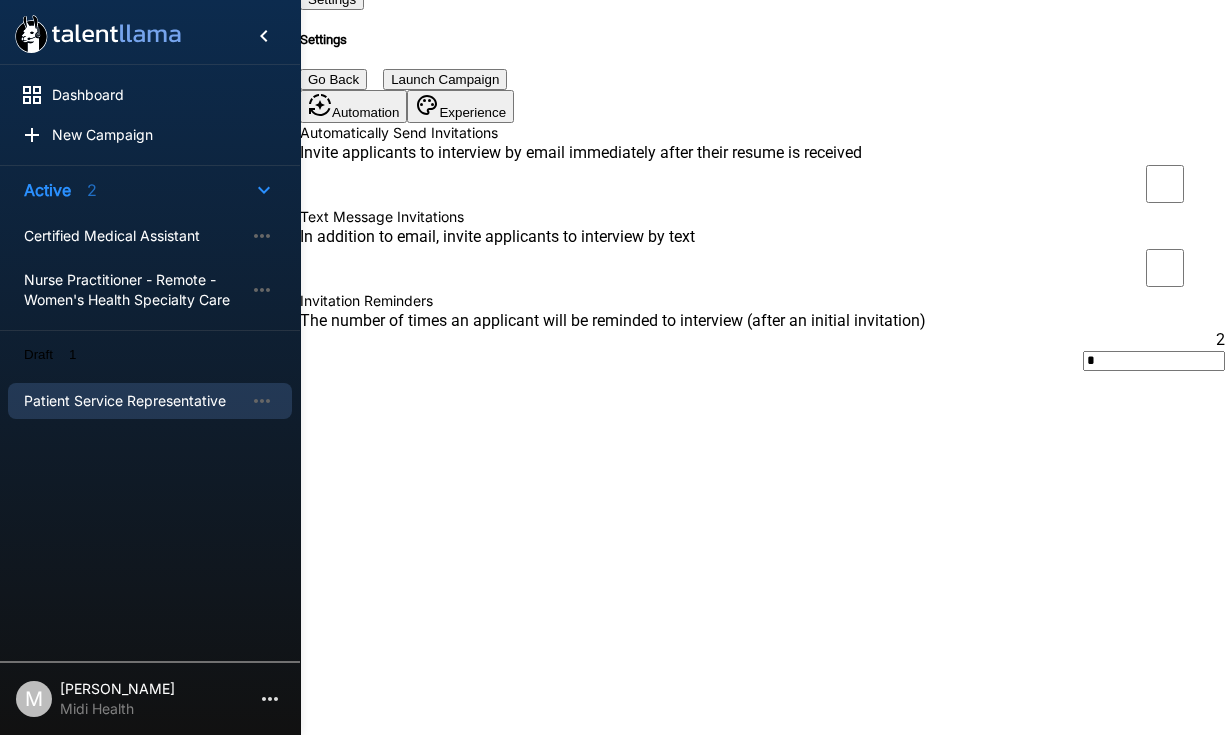 type on "**" 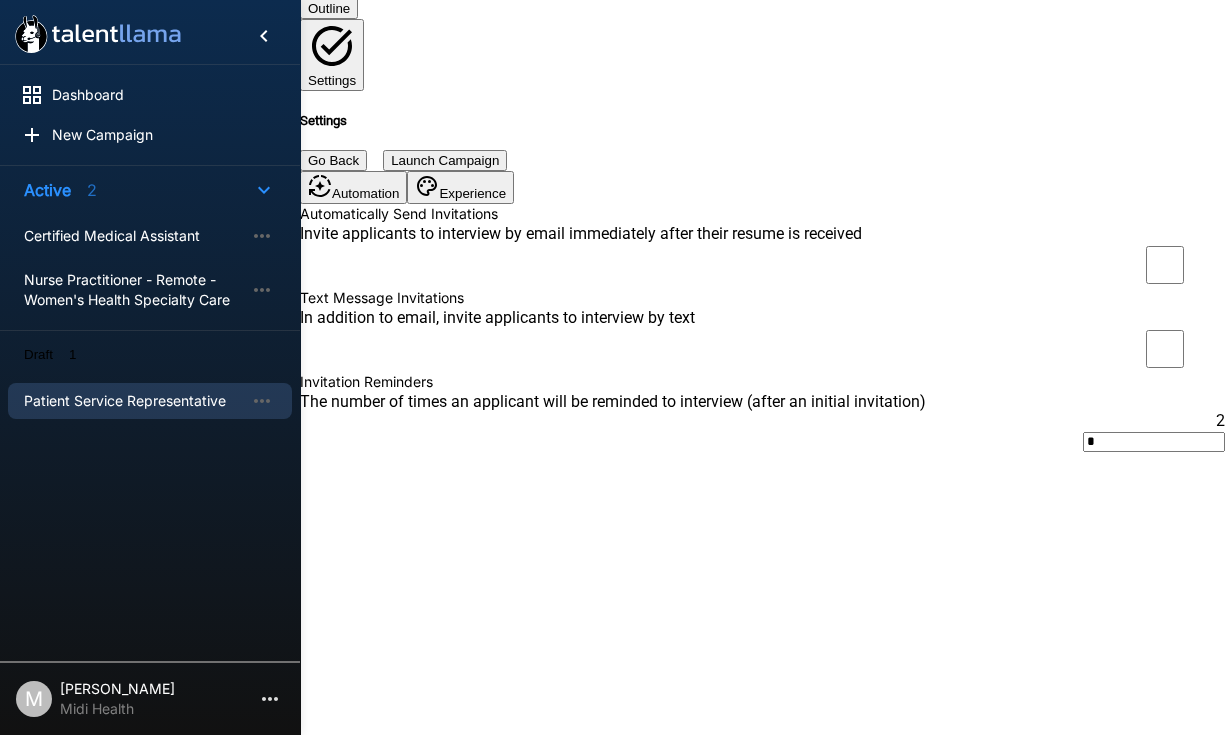 click 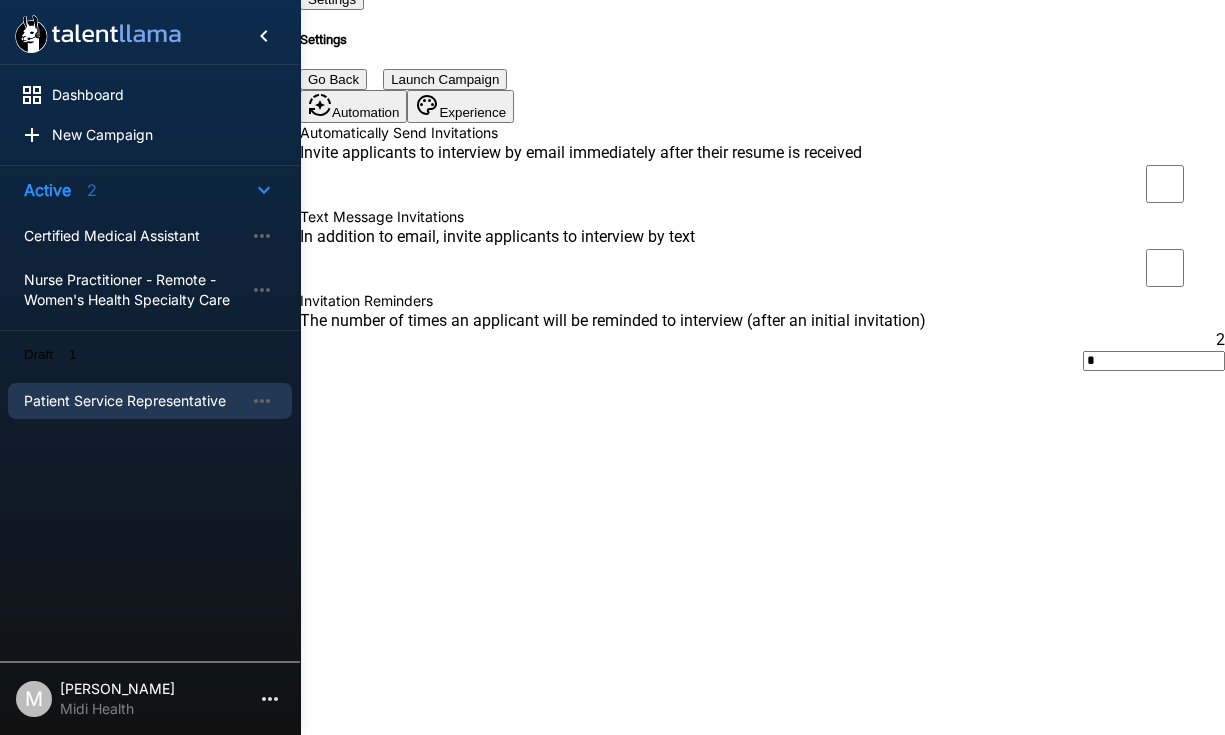 click on "Add Email" at bounding box center (403, 1691) 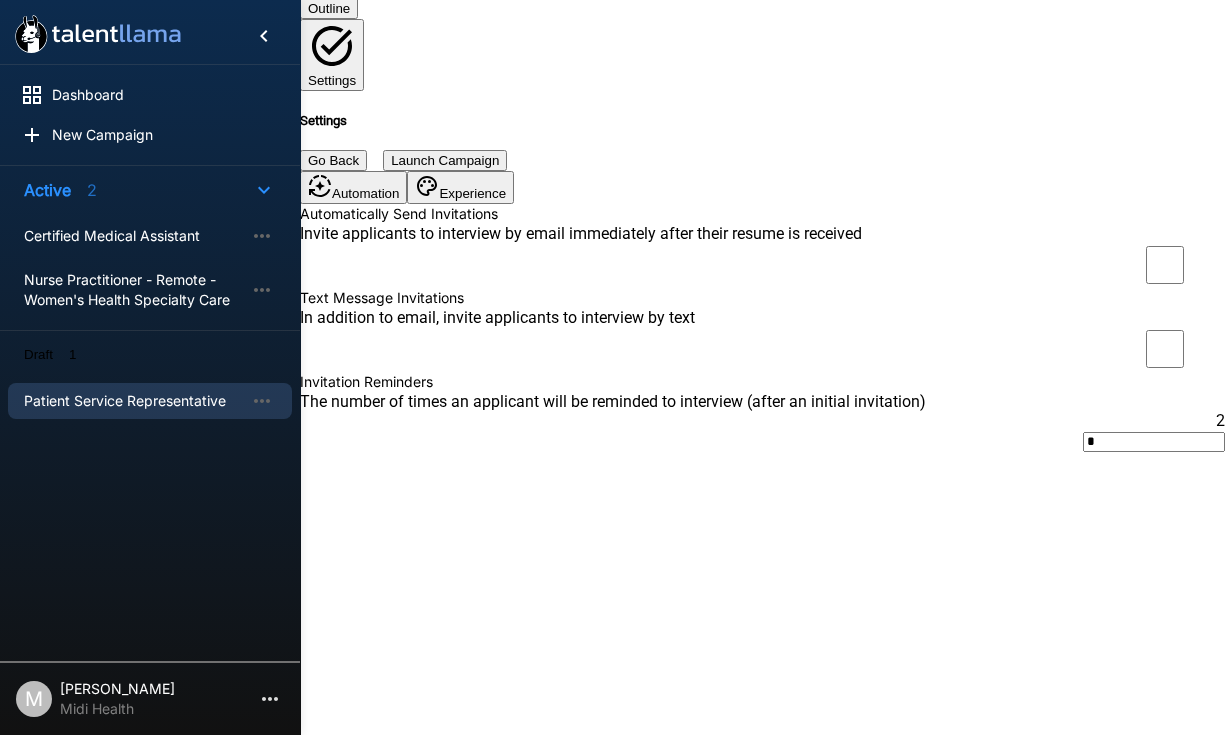 type 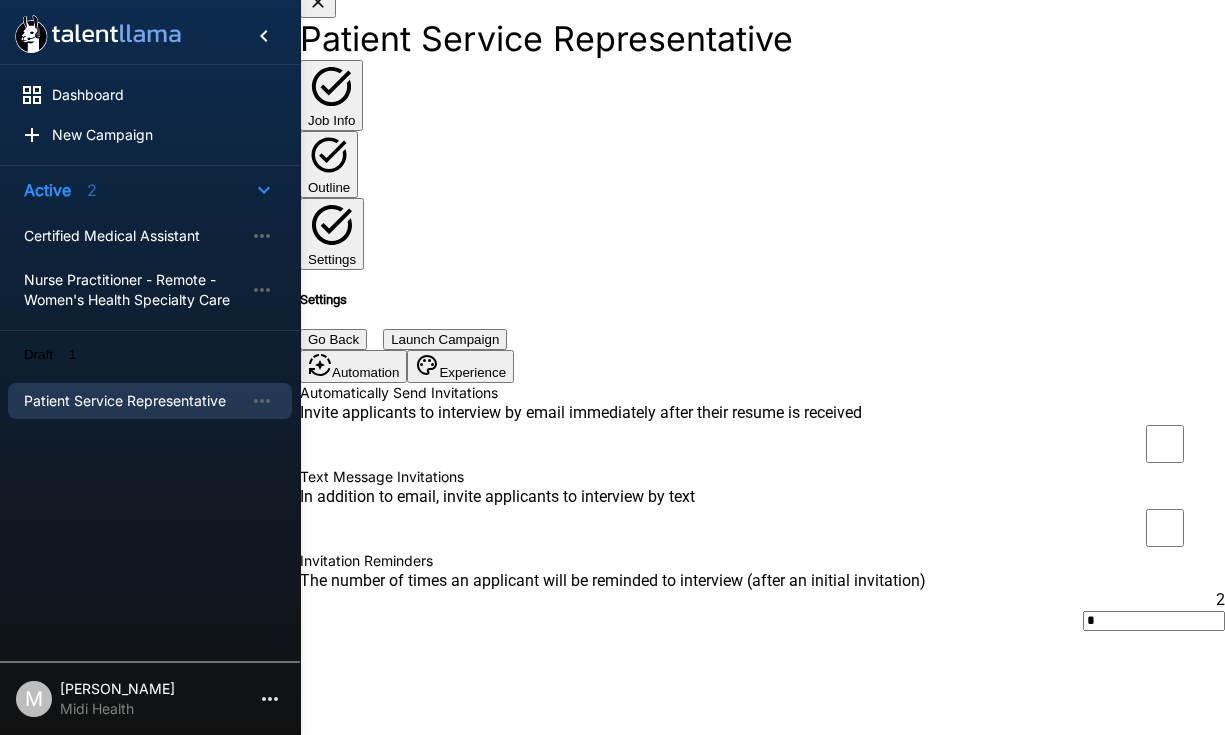 scroll, scrollTop: 0, scrollLeft: 0, axis: both 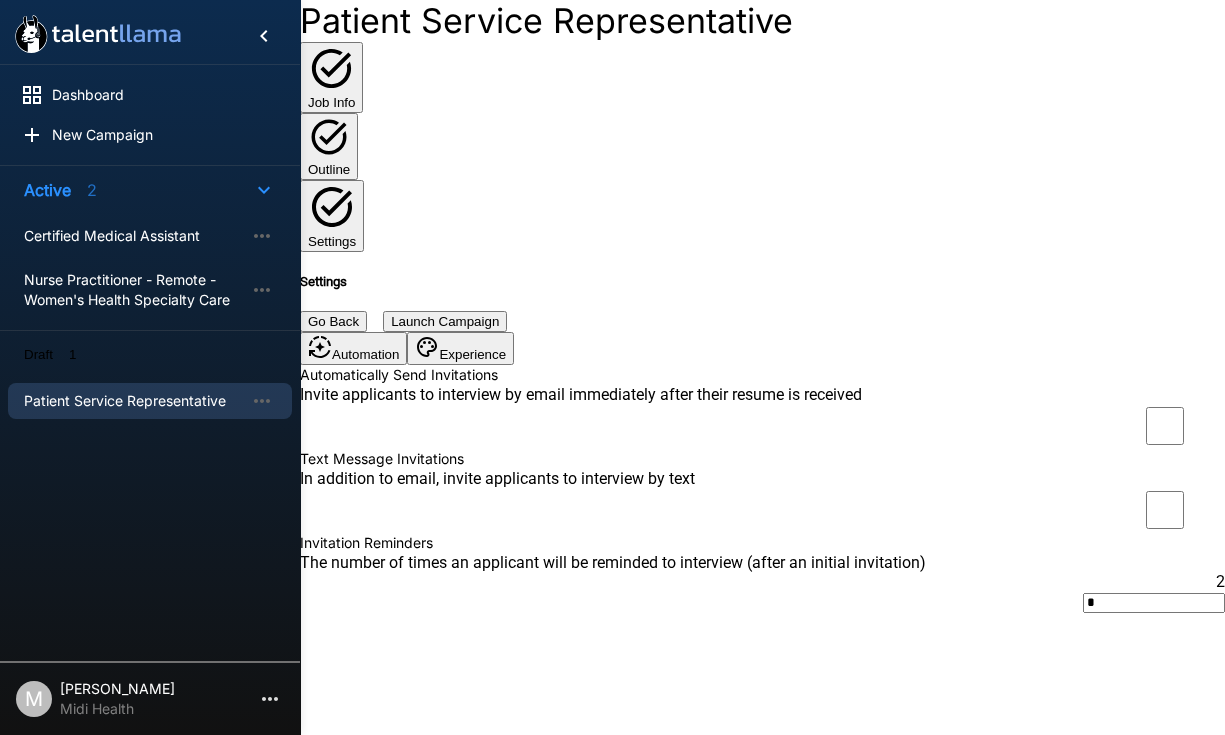 click on "Experience" at bounding box center (460, 348) 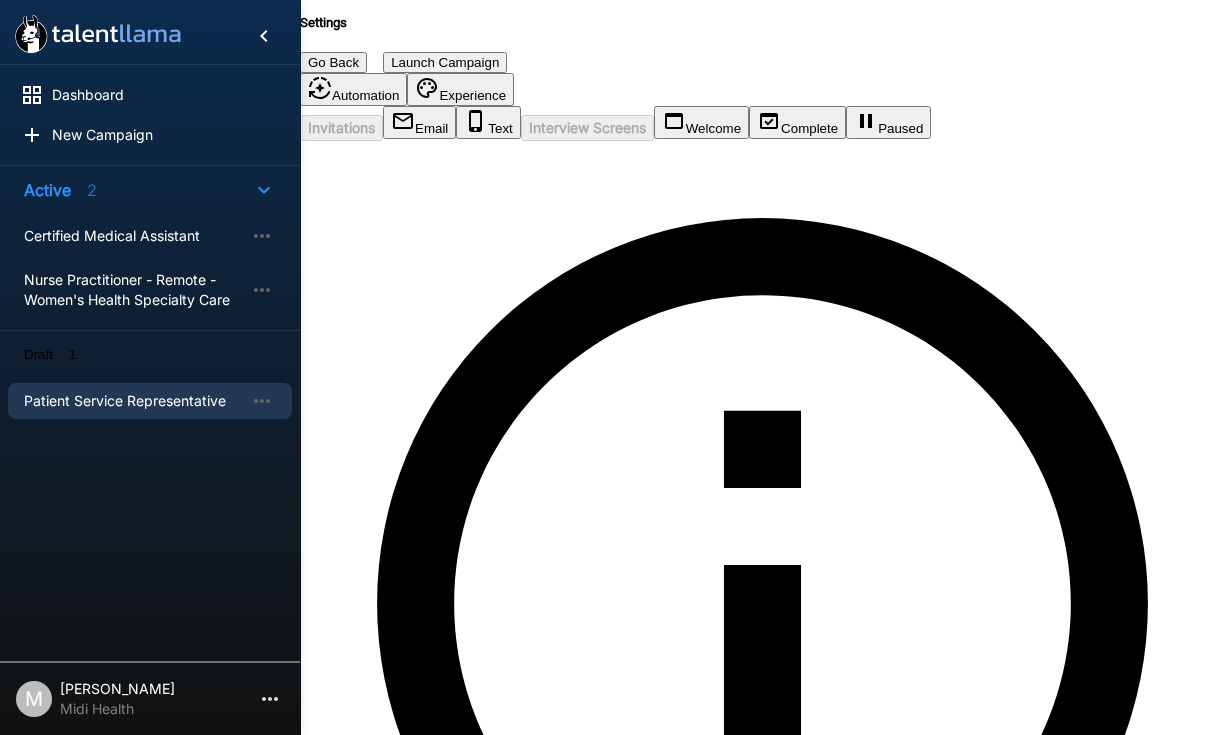 scroll, scrollTop: 0, scrollLeft: 0, axis: both 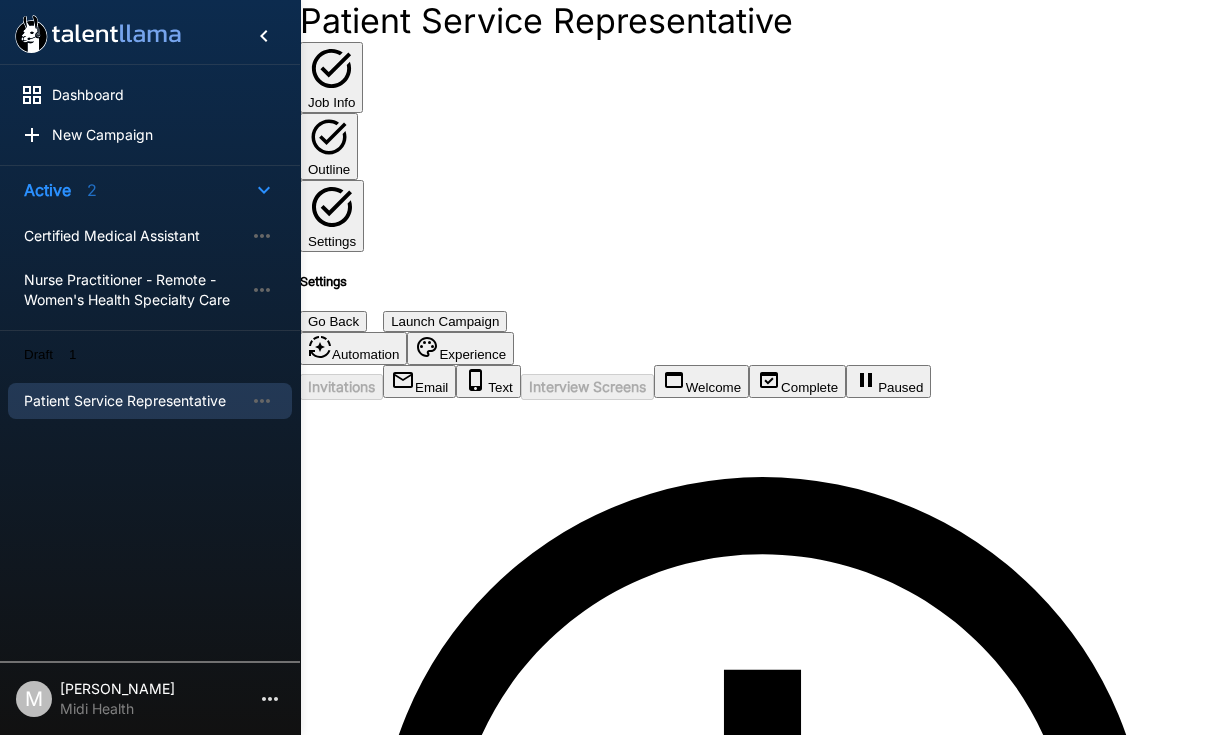 click on "Automation" at bounding box center [353, 348] 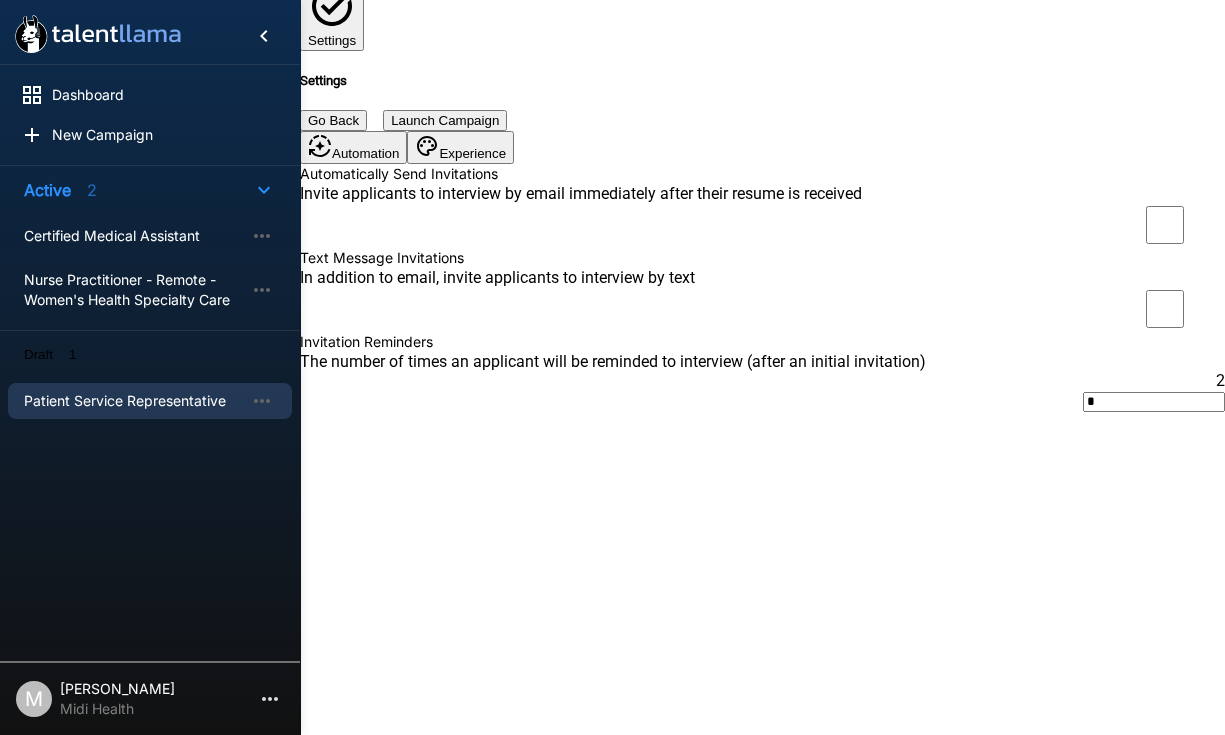 scroll, scrollTop: 0, scrollLeft: 0, axis: both 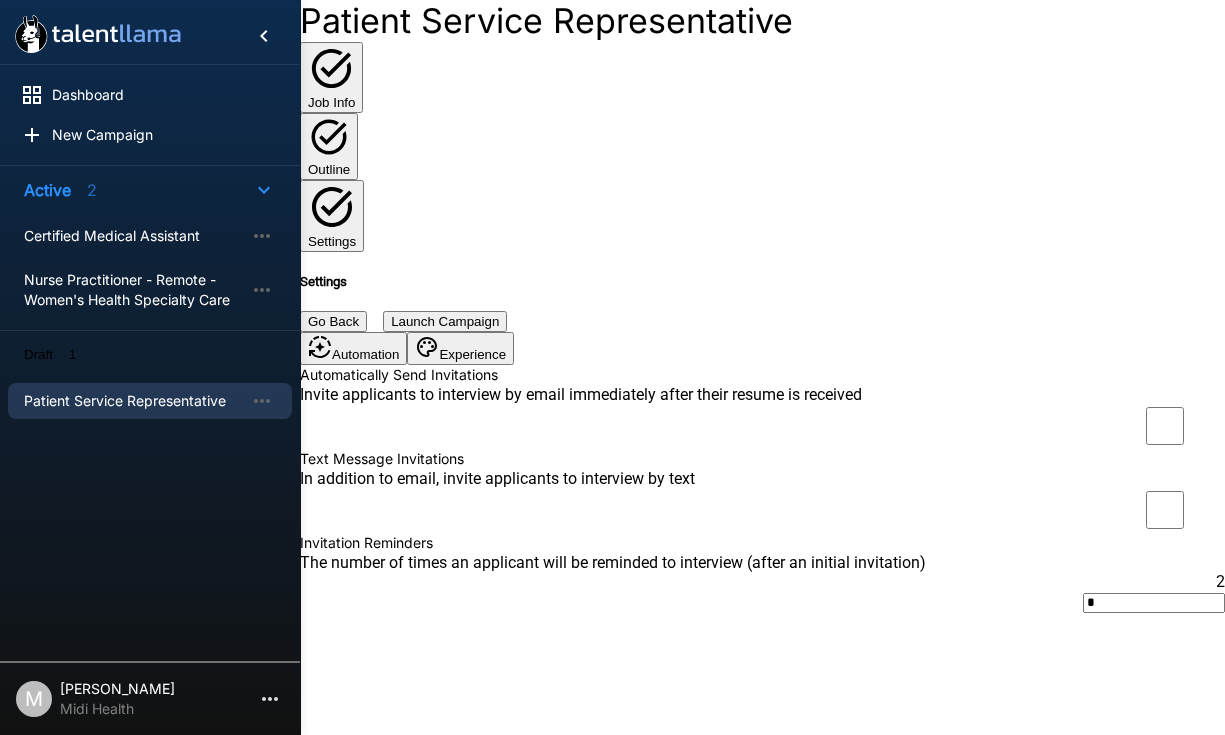 click on "Launch Campaign" at bounding box center (445, 321) 